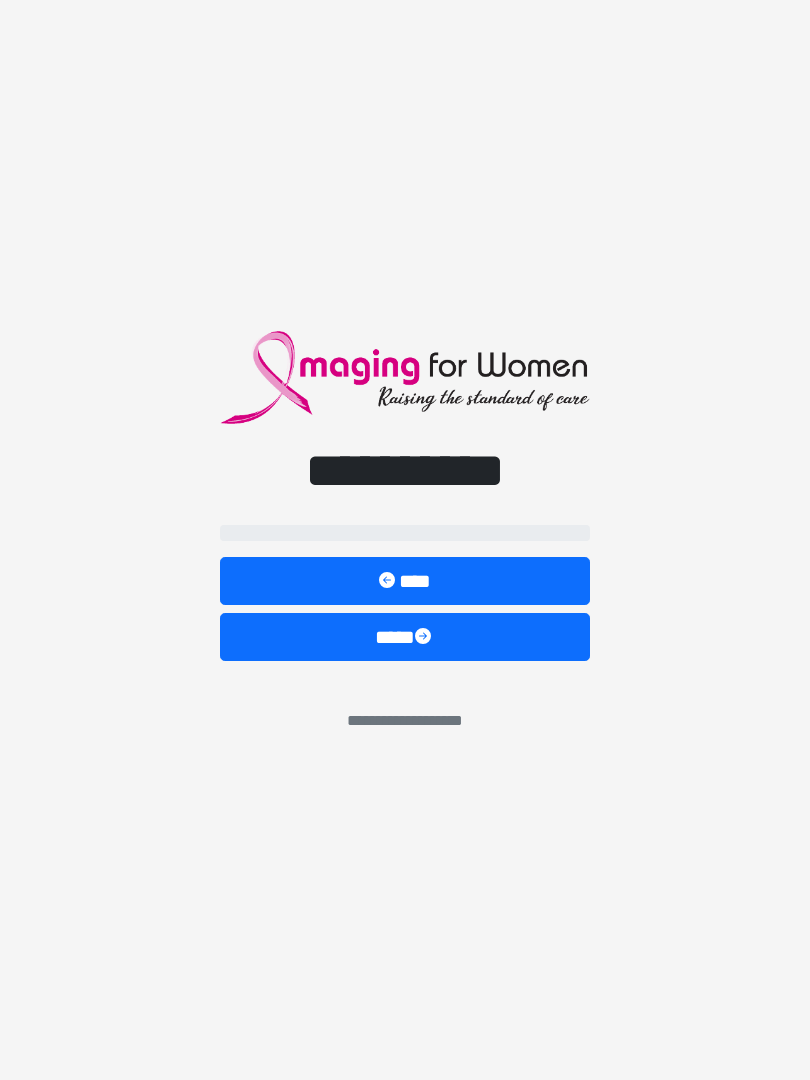 scroll, scrollTop: 0, scrollLeft: 0, axis: both 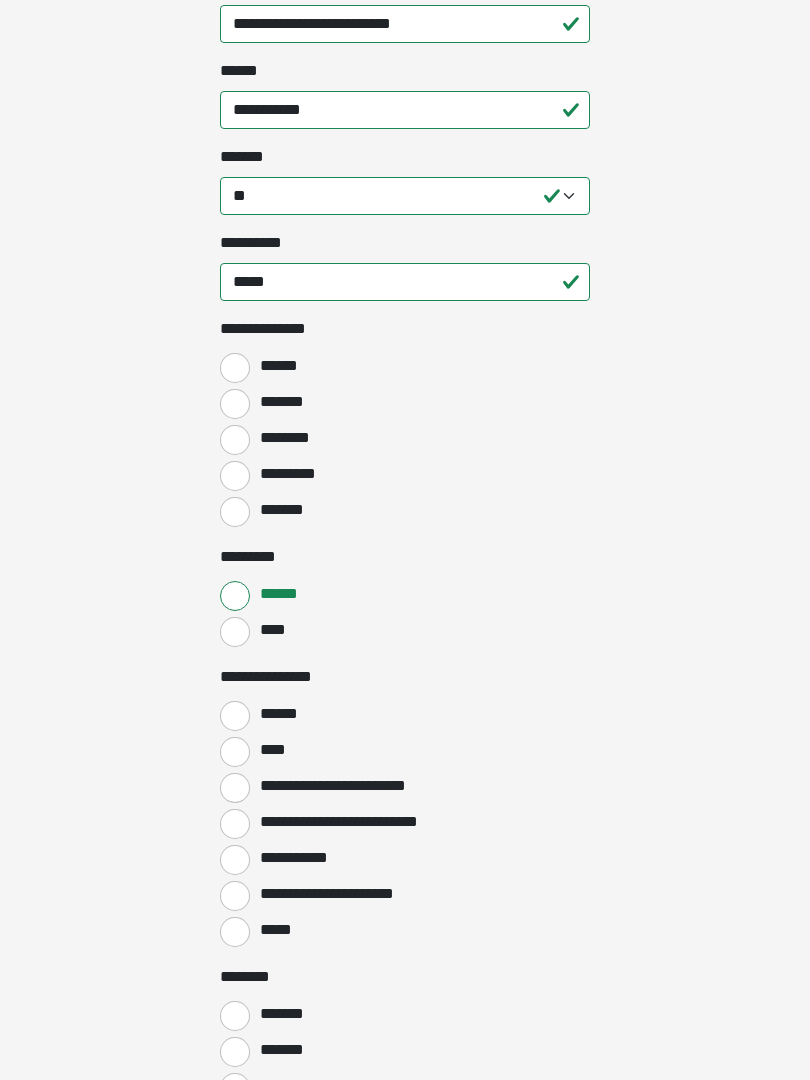 click on "******" at bounding box center [235, 717] 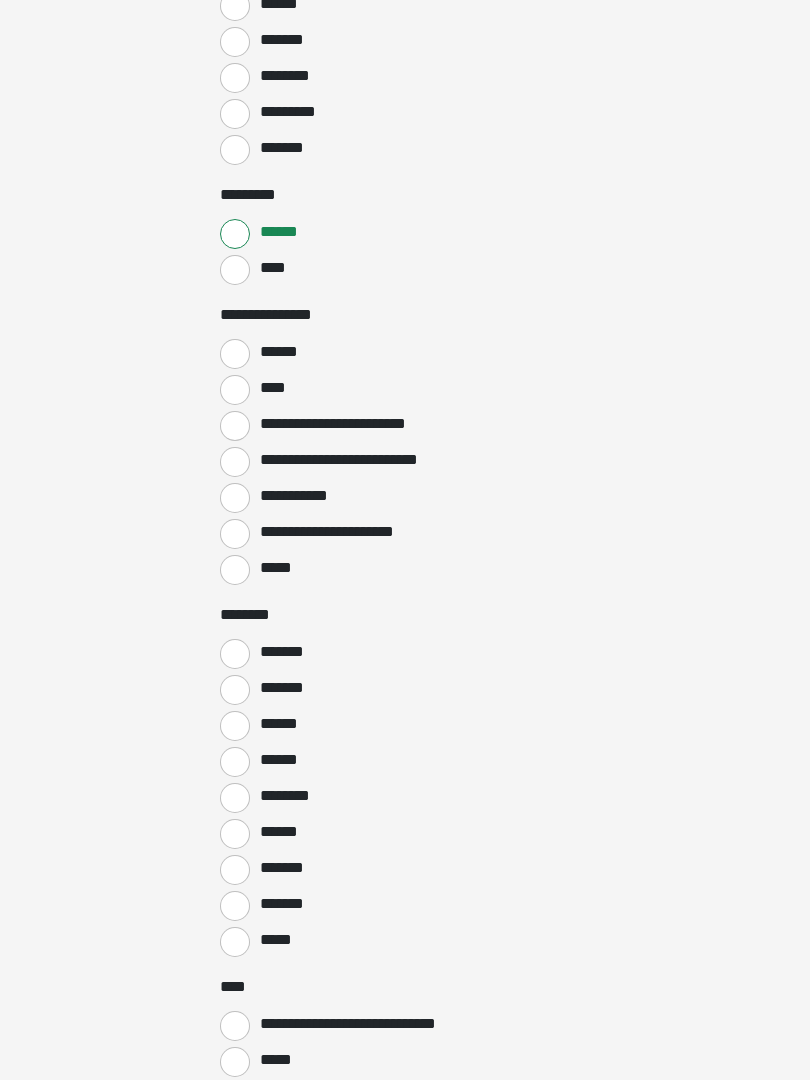 scroll, scrollTop: 1094, scrollLeft: 0, axis: vertical 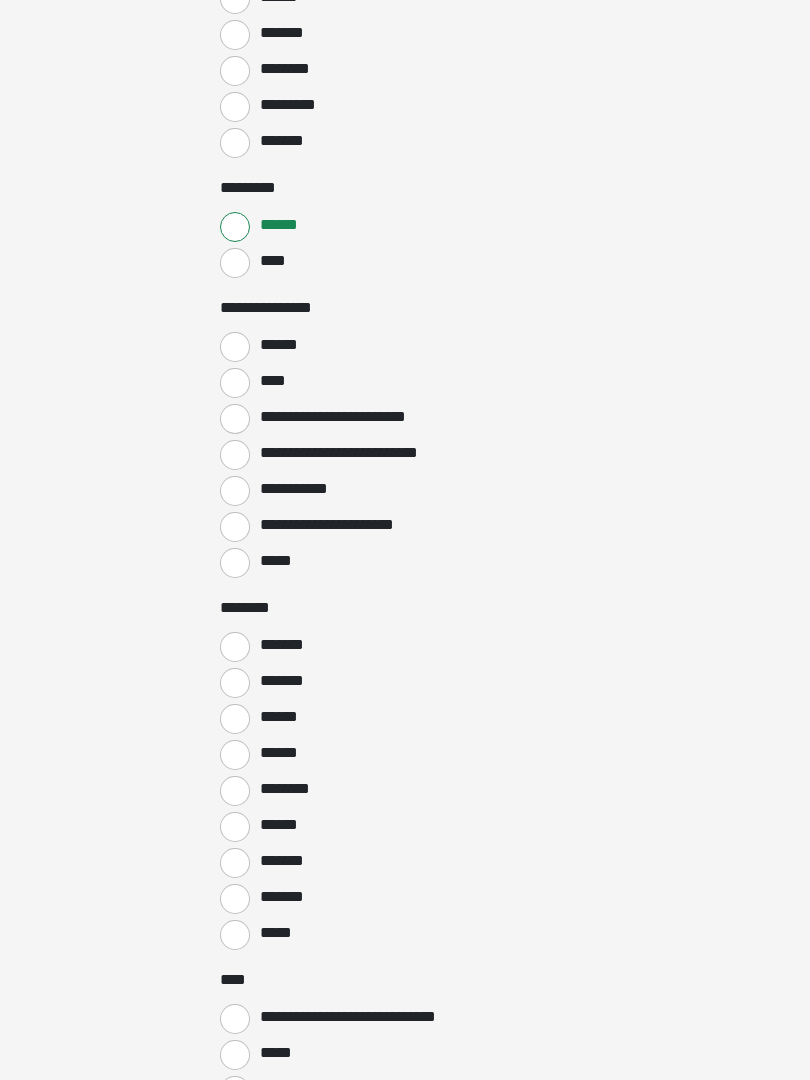 click on "*******" at bounding box center [235, 683] 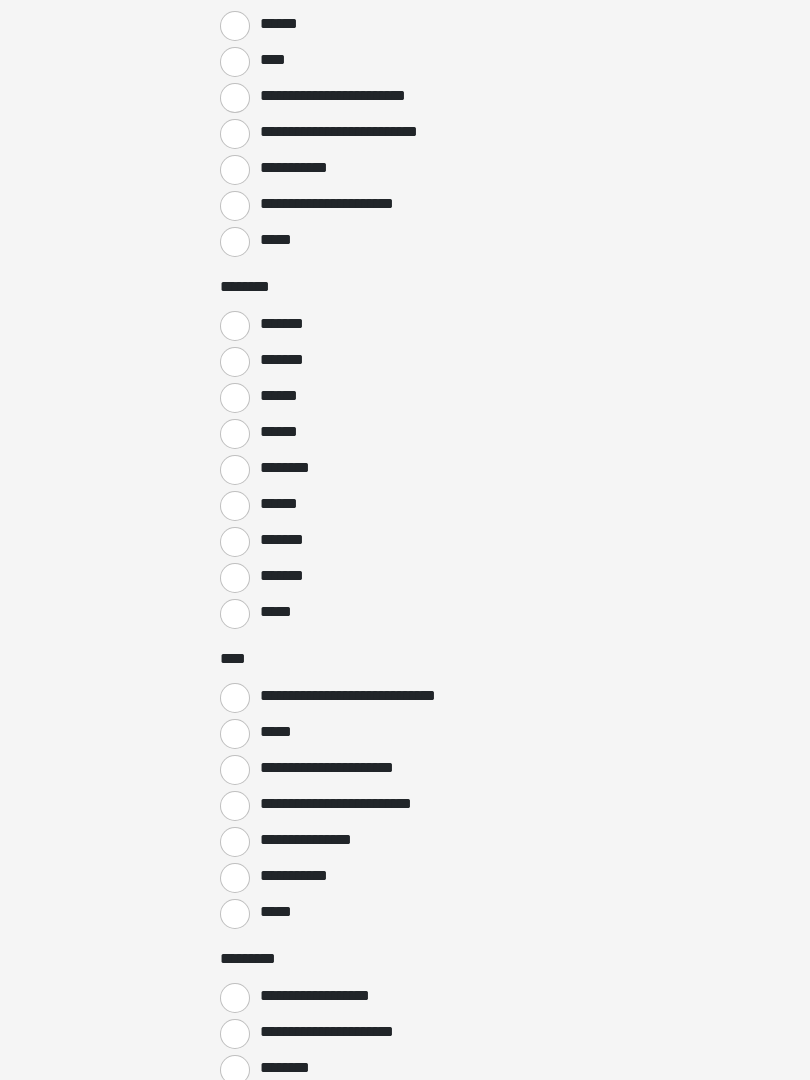 scroll, scrollTop: 1417, scrollLeft: 0, axis: vertical 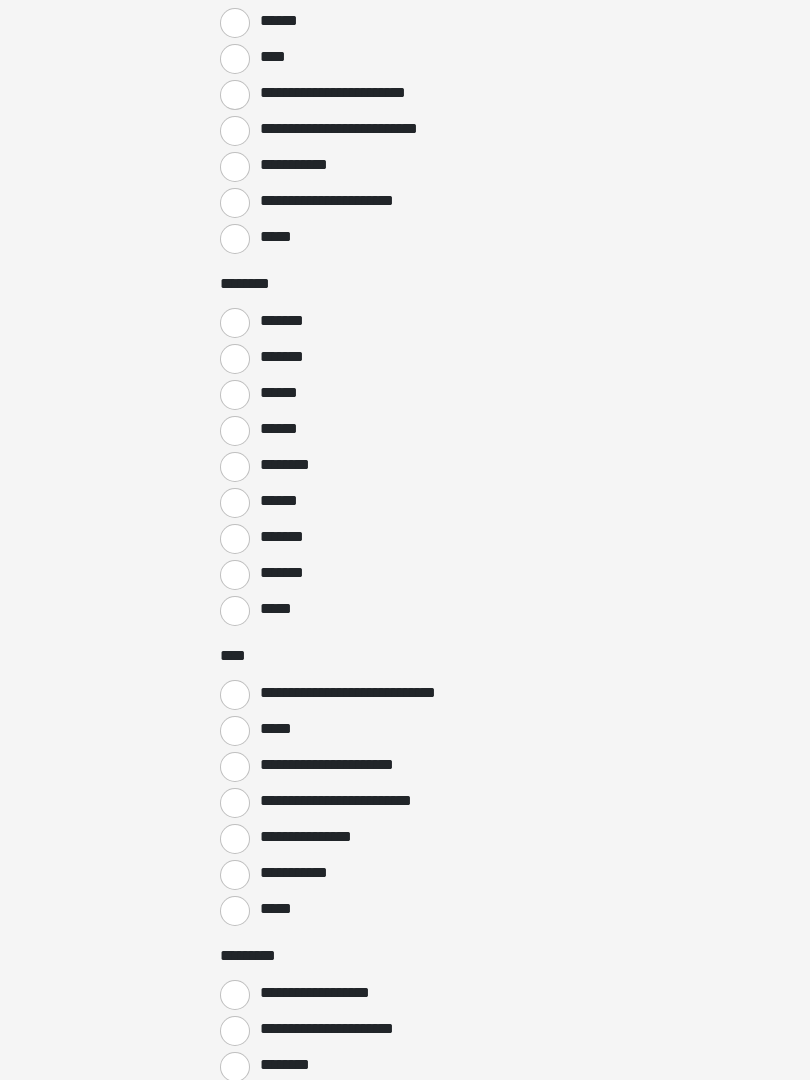 click on "**********" at bounding box center (235, 840) 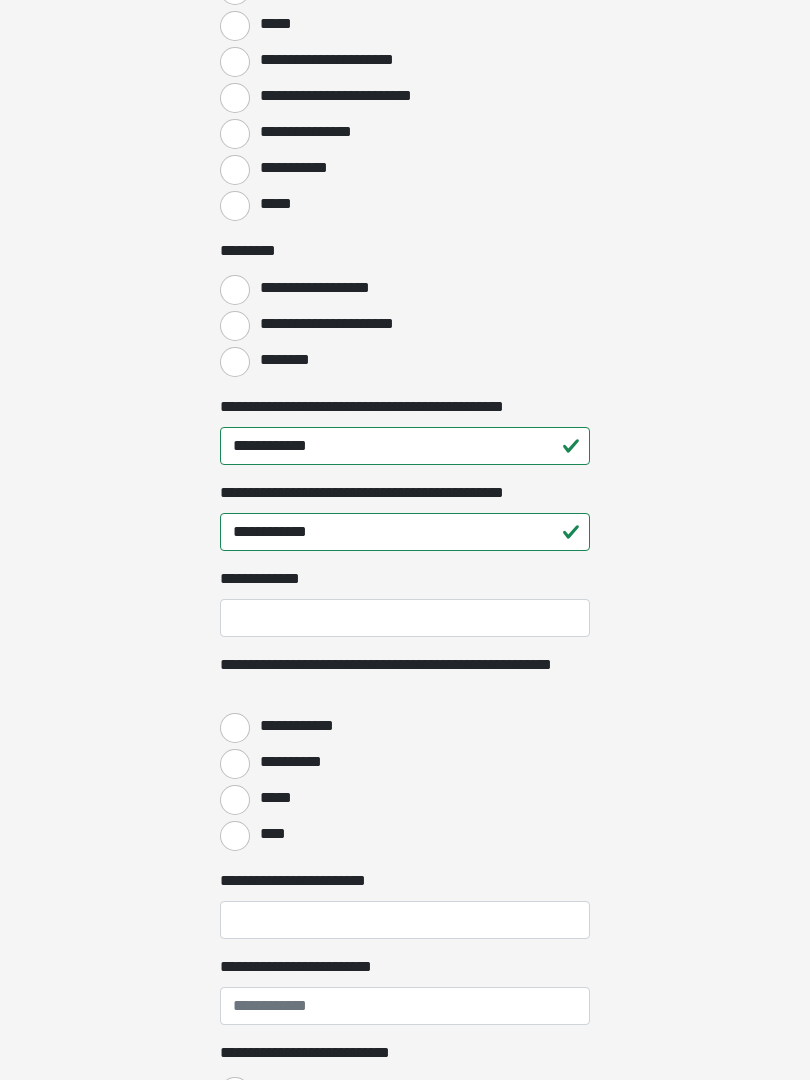 scroll, scrollTop: 2131, scrollLeft: 0, axis: vertical 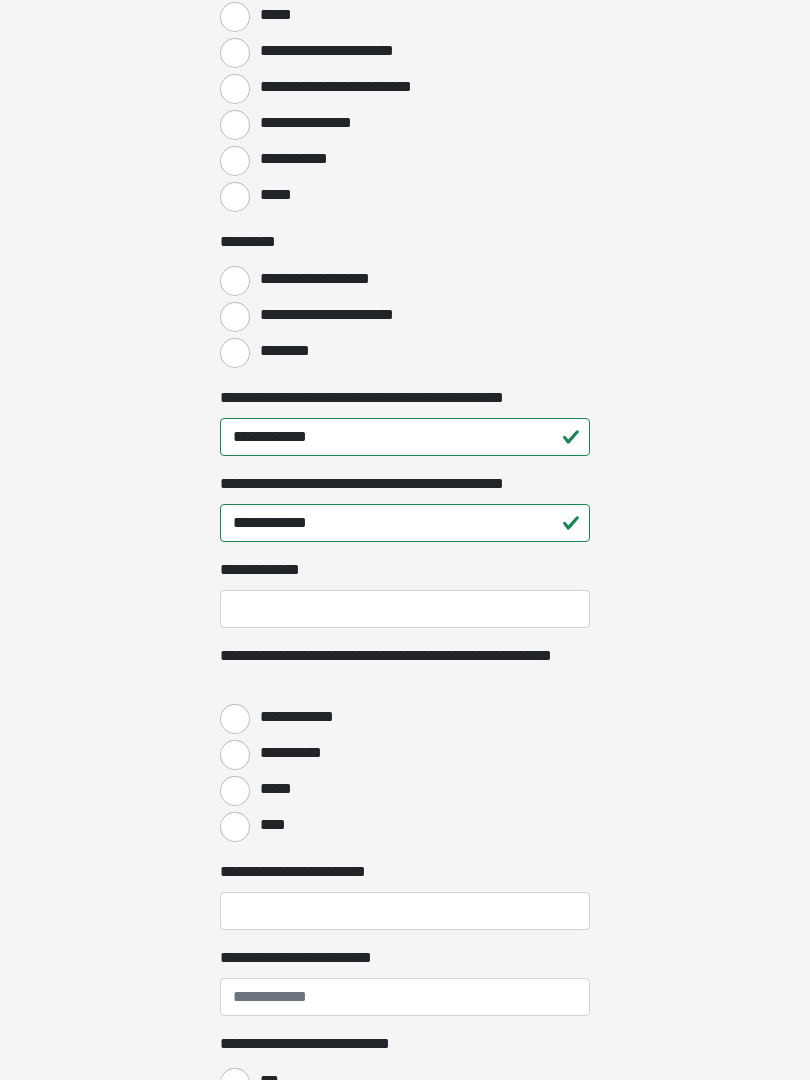 click on "**********" at bounding box center [235, 719] 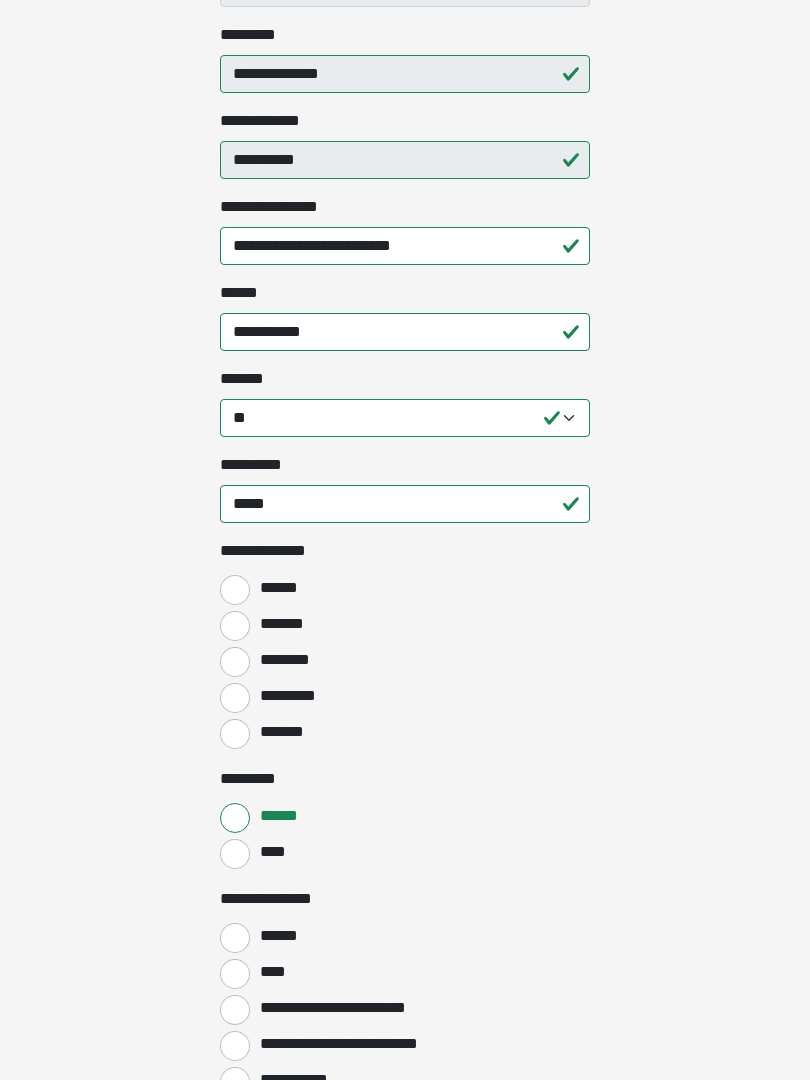 scroll, scrollTop: 560, scrollLeft: 0, axis: vertical 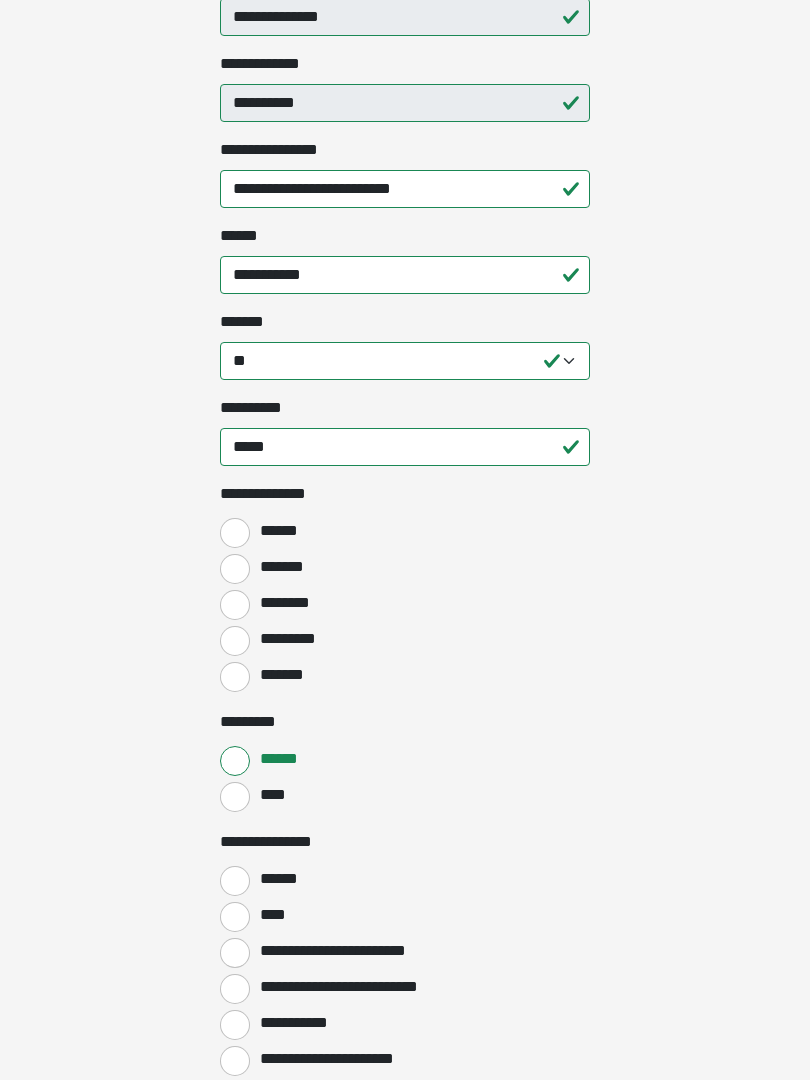 click on "*******" at bounding box center [235, 569] 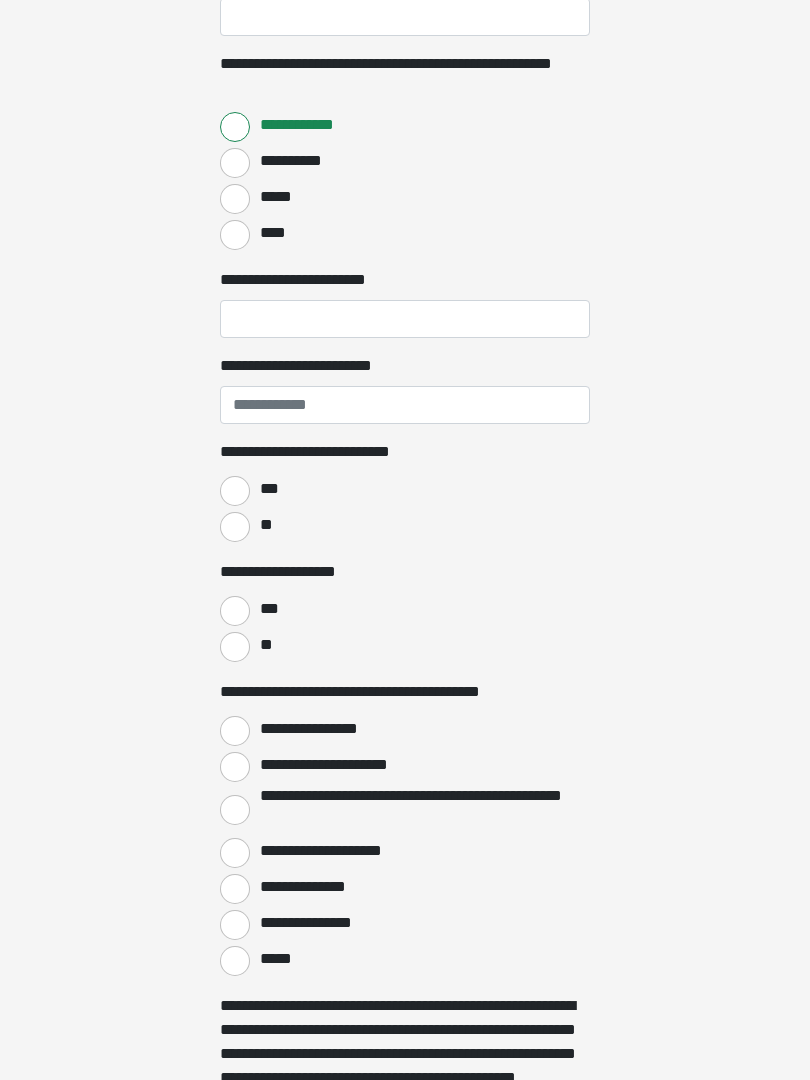 scroll, scrollTop: 2724, scrollLeft: 0, axis: vertical 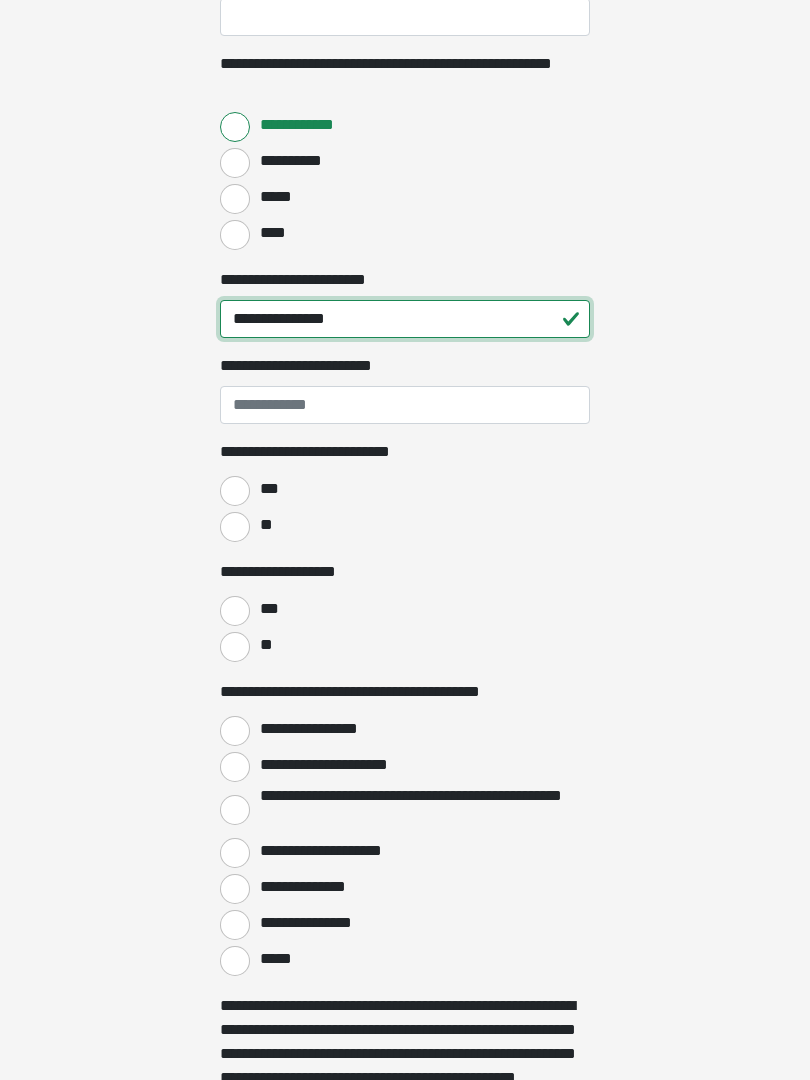 type on "**********" 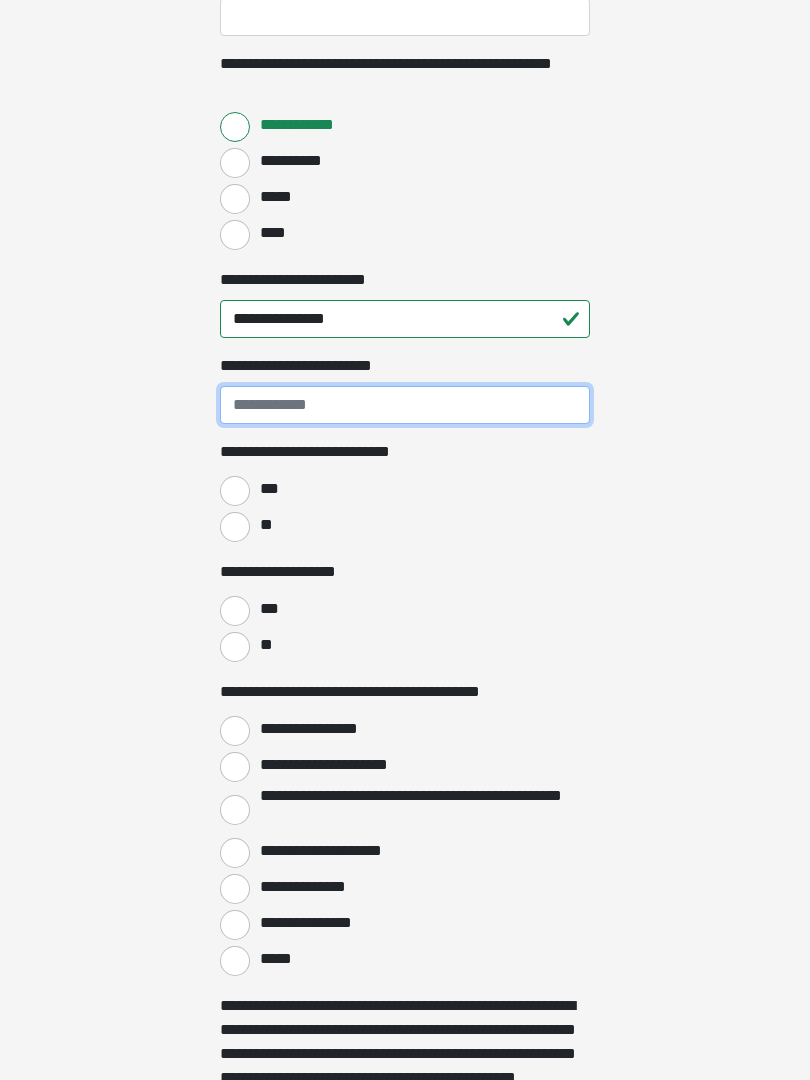 click on "**********" at bounding box center [405, 405] 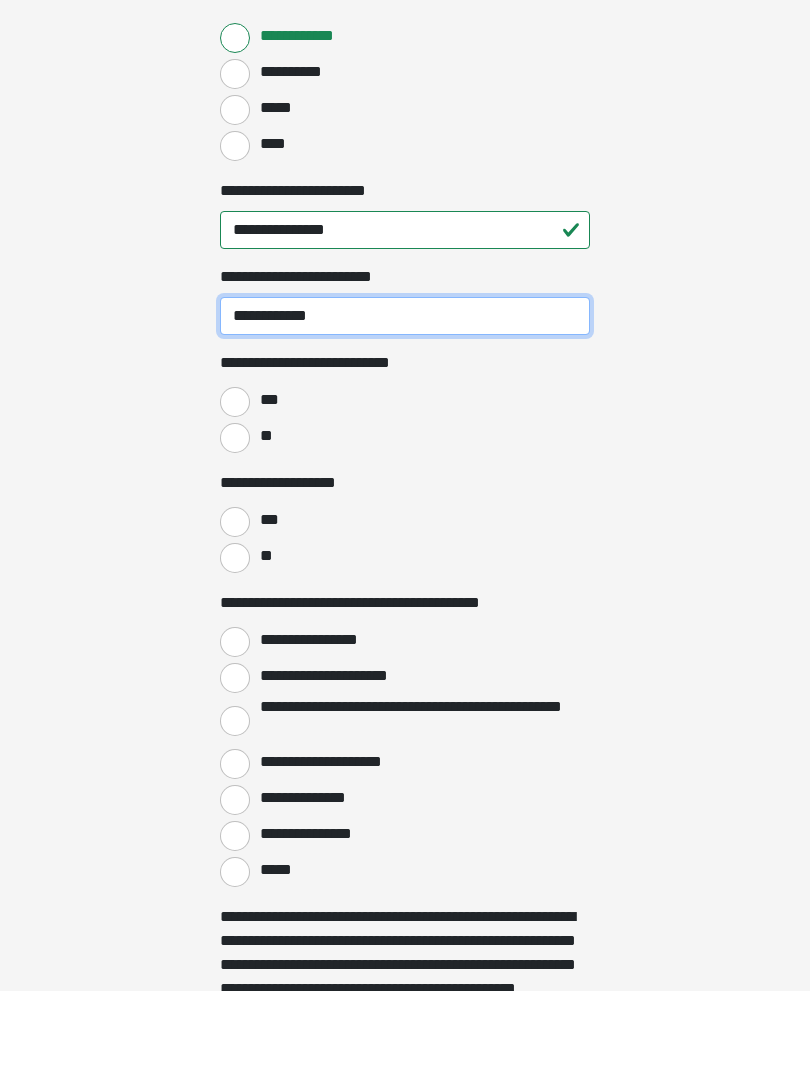 type on "**********" 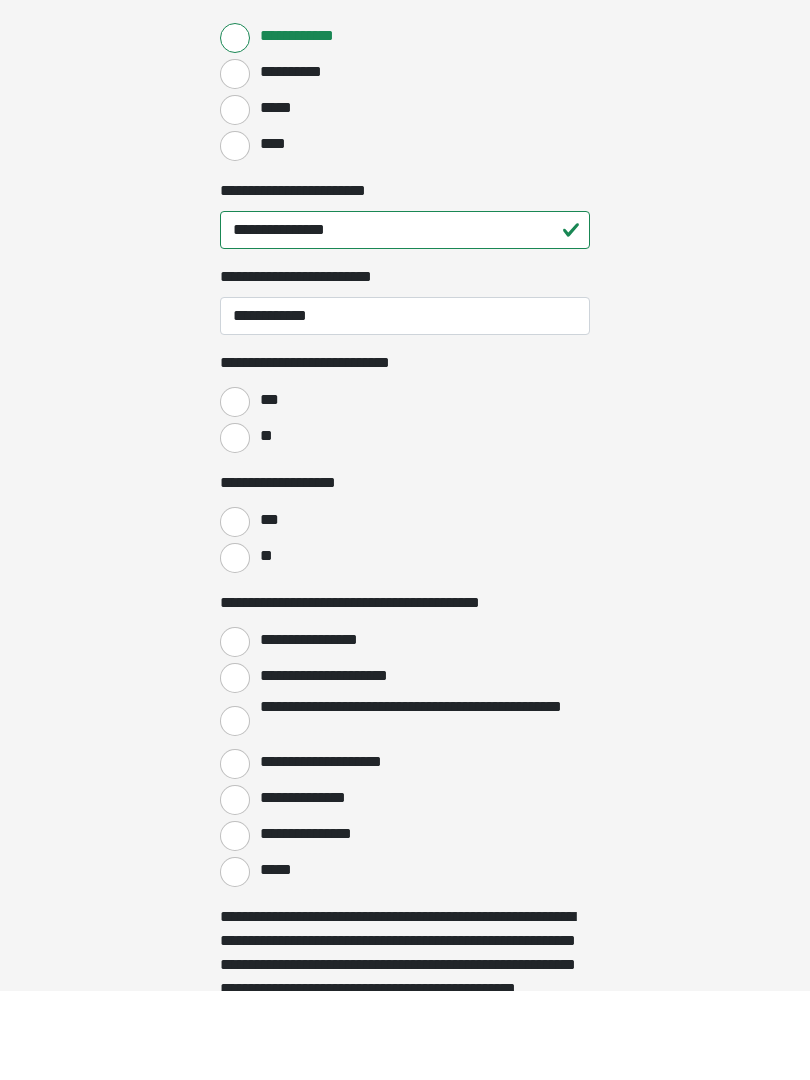 click on "**********" at bounding box center (292, 572) 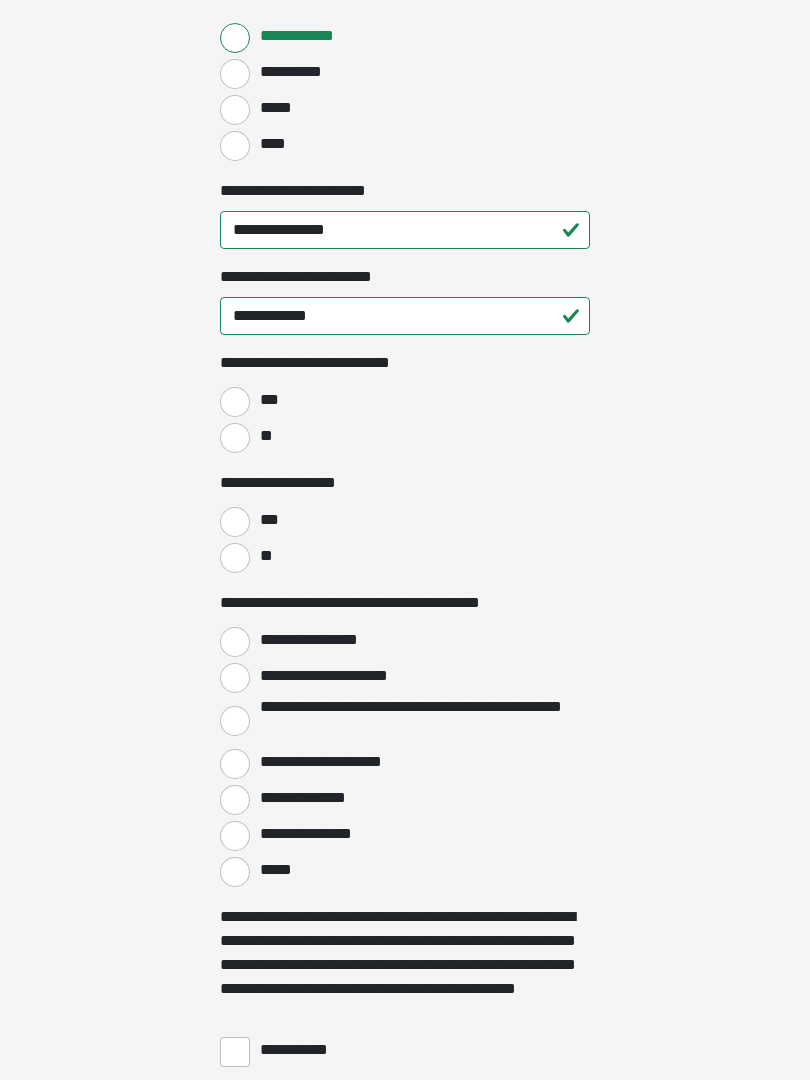 click on "**********" at bounding box center [405, -481] 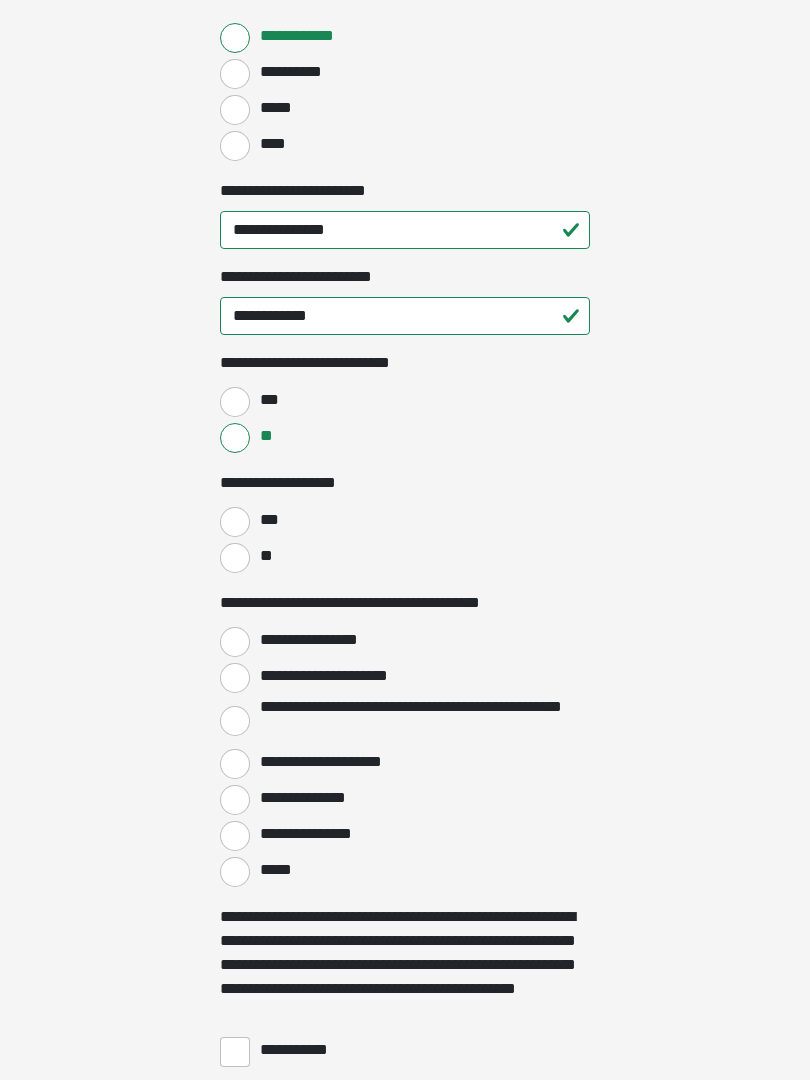 click on "**********" at bounding box center (235, 642) 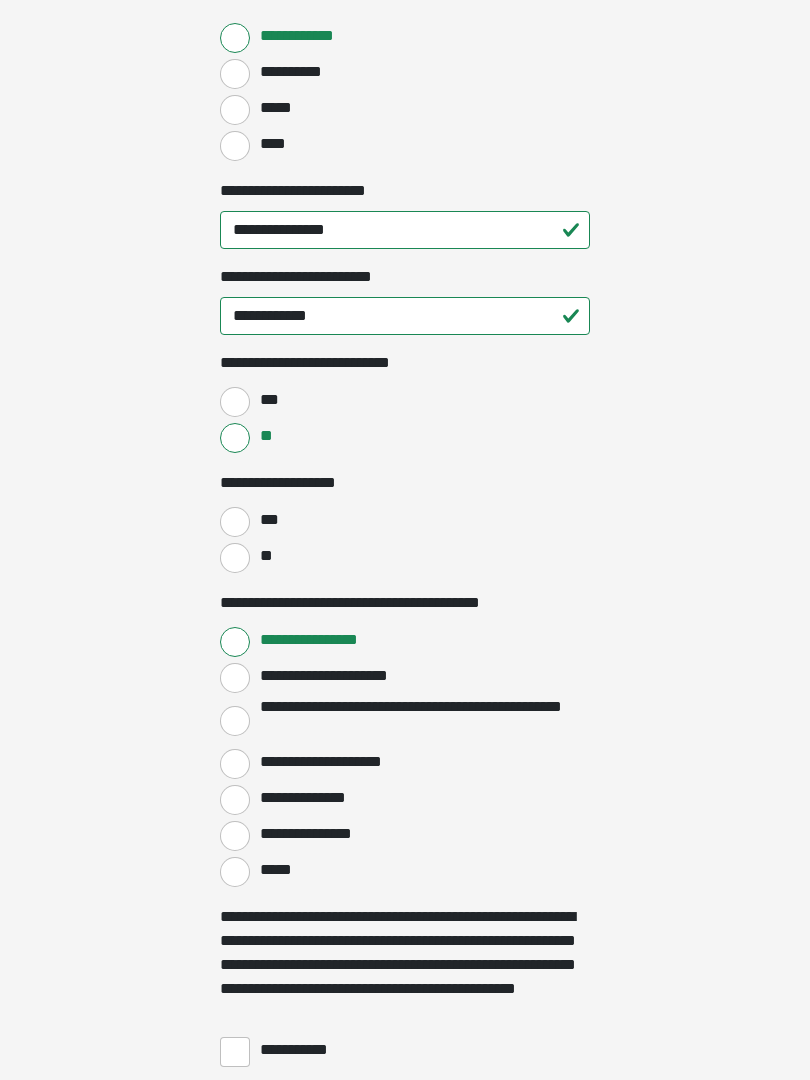 click on "**" at bounding box center [265, 556] 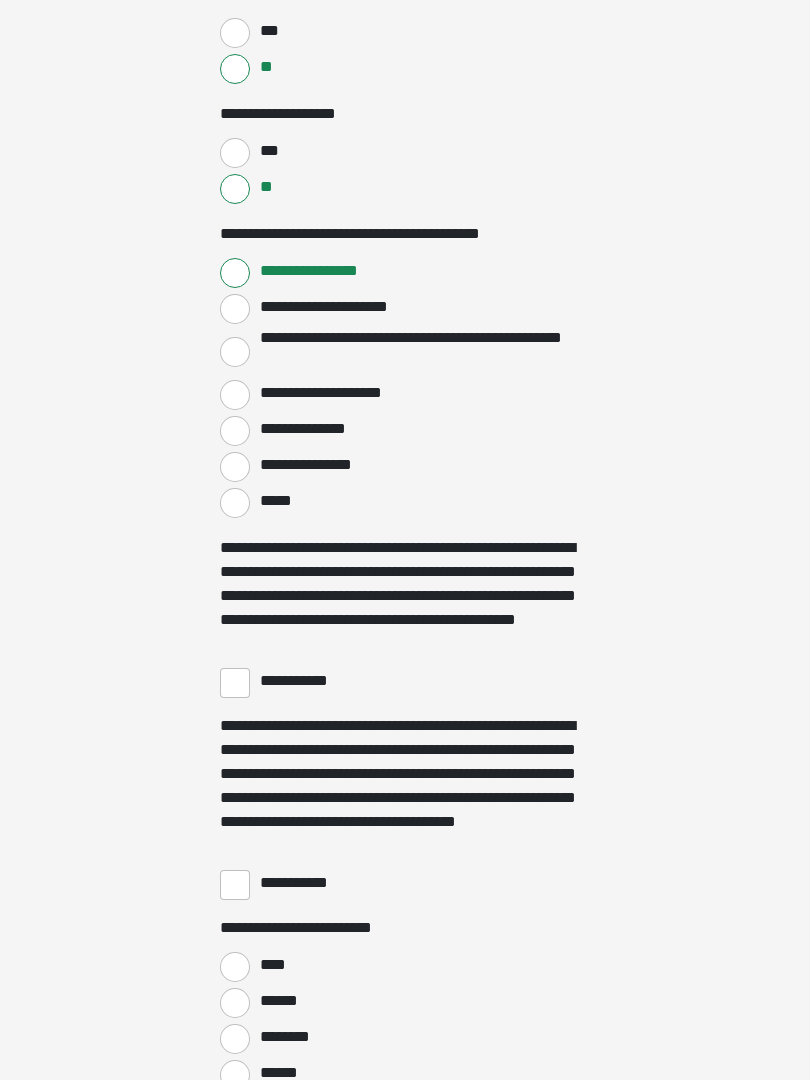 scroll, scrollTop: 3188, scrollLeft: 0, axis: vertical 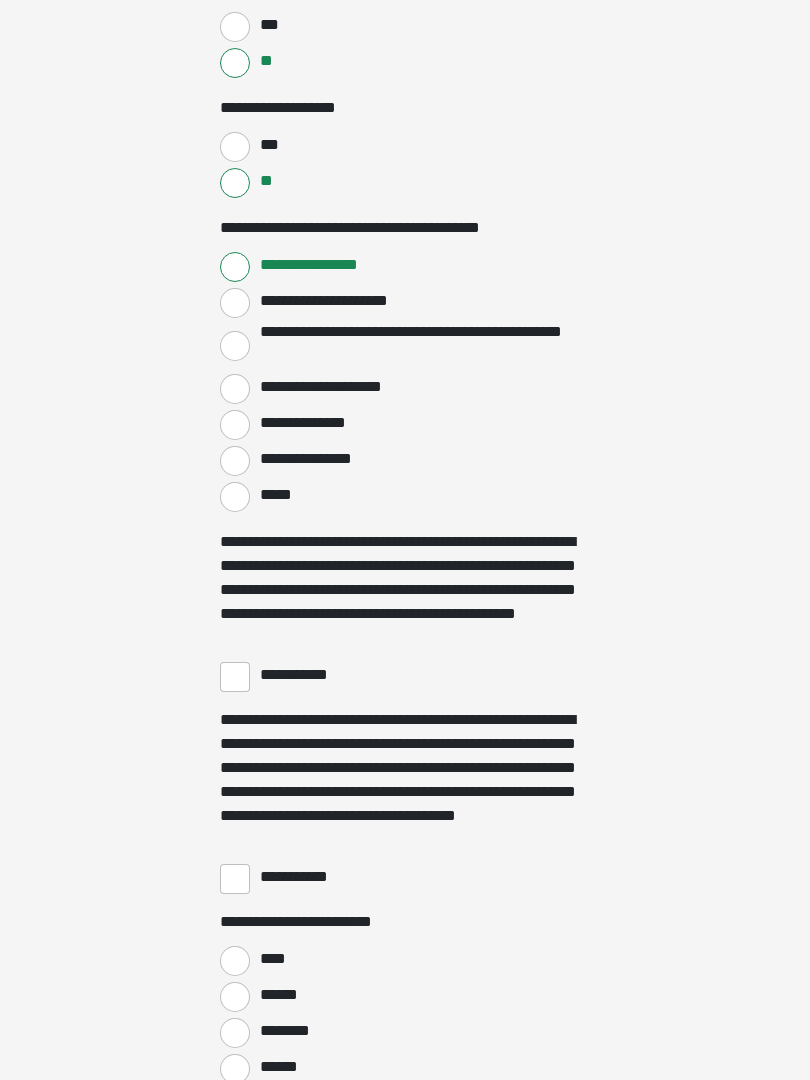 click on "**********" at bounding box center (235, 677) 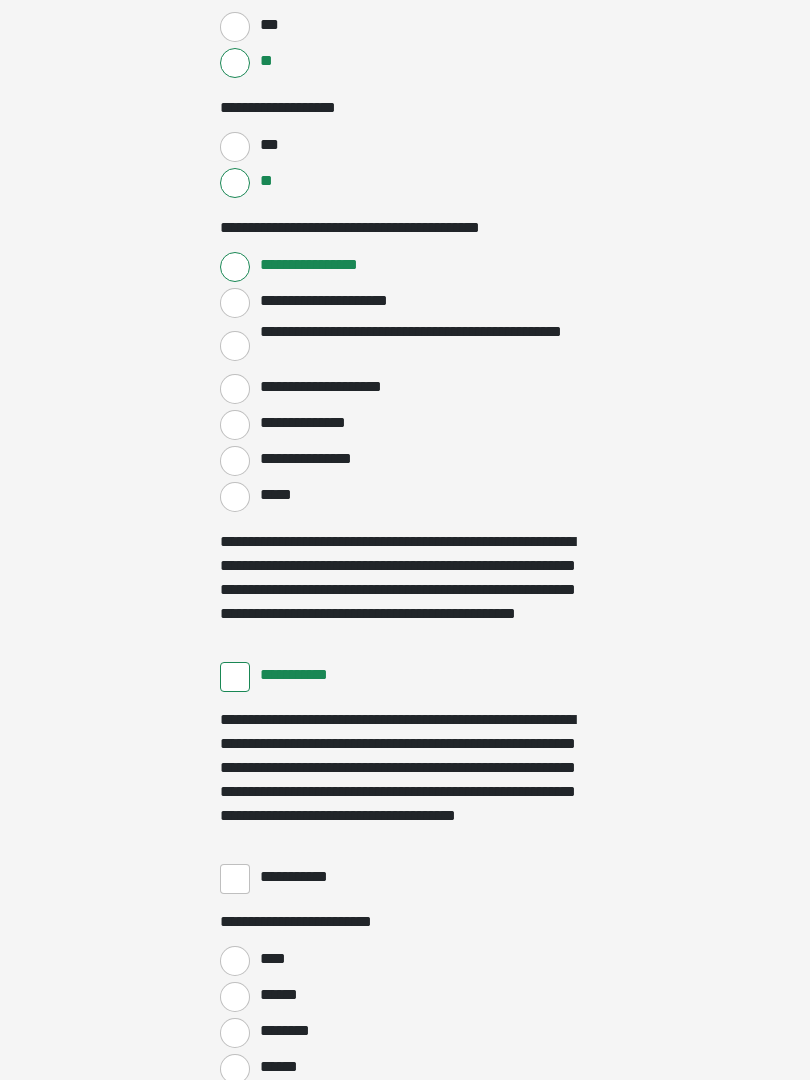 click on "**********" at bounding box center (235, 879) 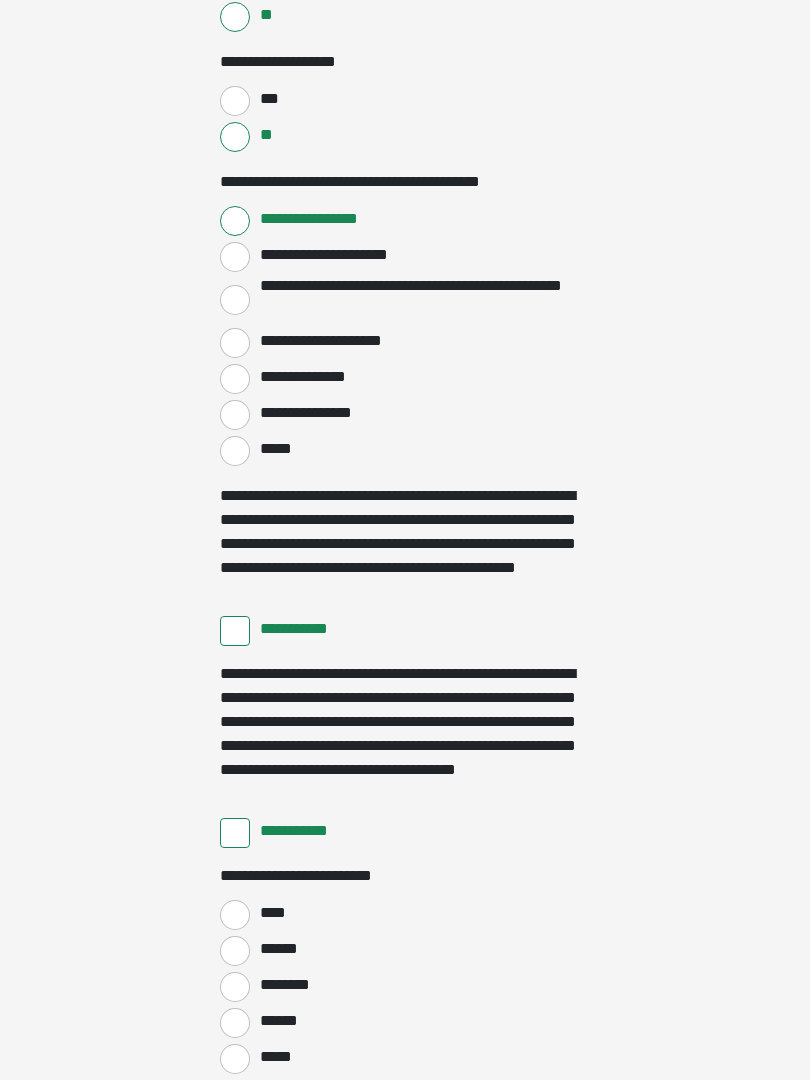 scroll, scrollTop: 3375, scrollLeft: 0, axis: vertical 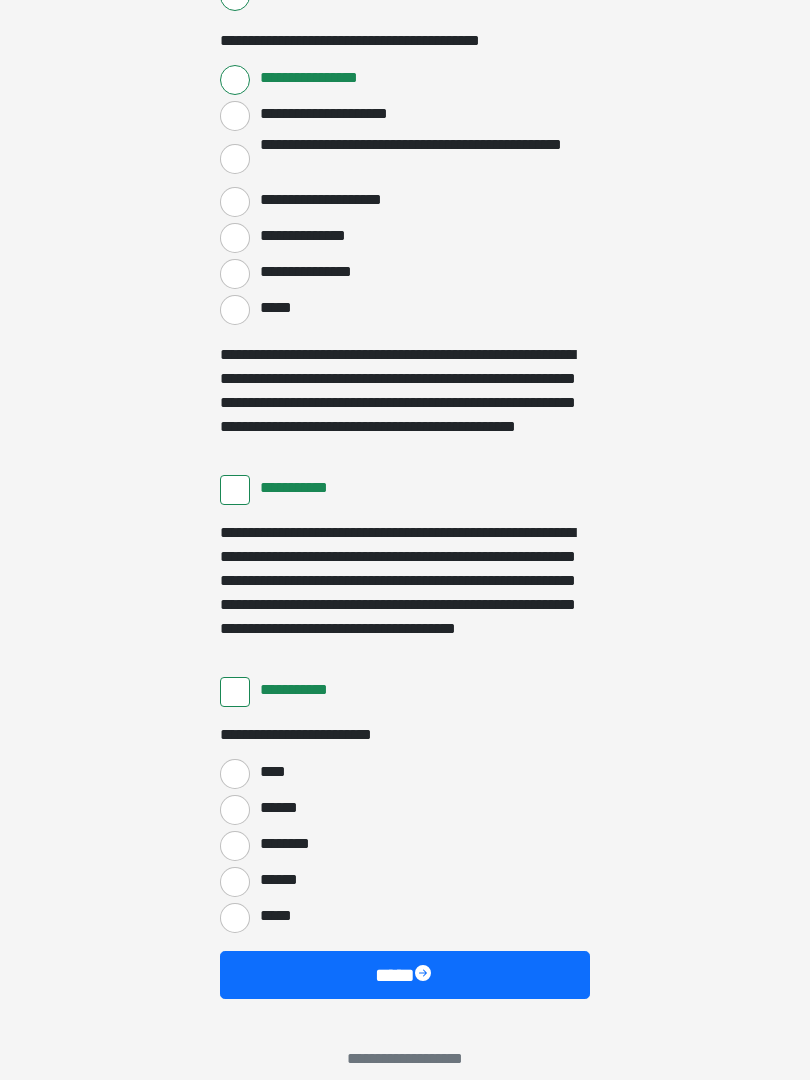 click on "****" at bounding box center (235, 774) 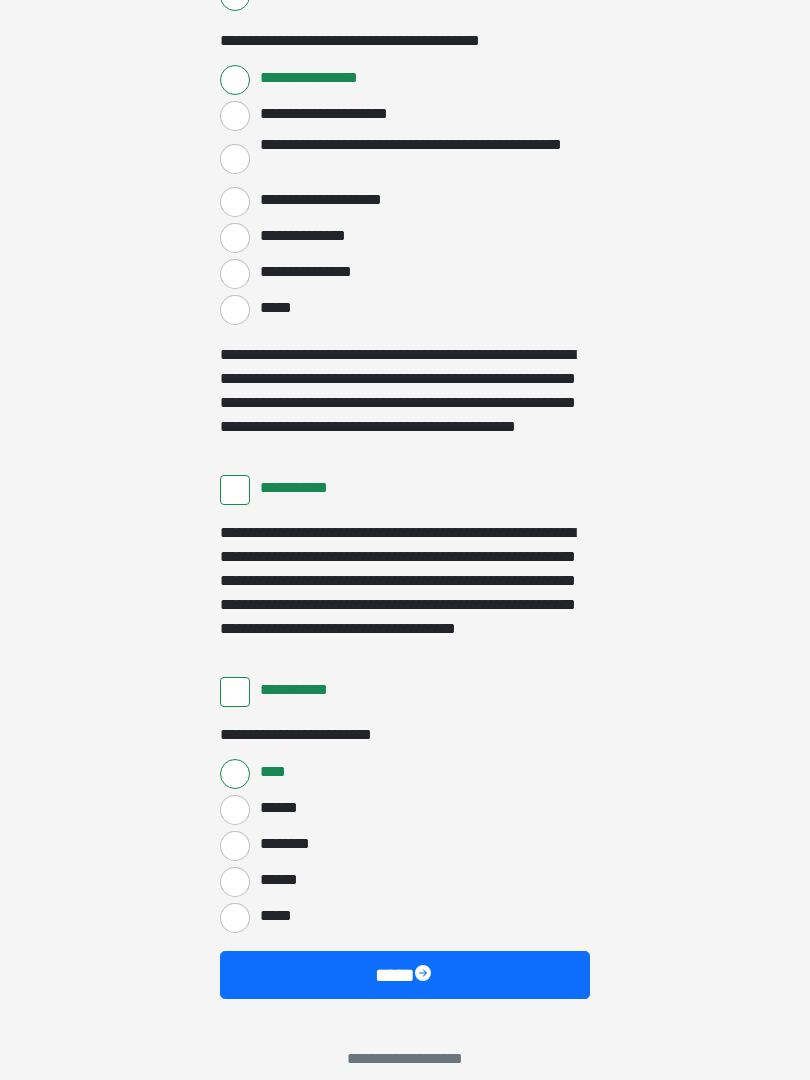 click on "****" at bounding box center (405, 975) 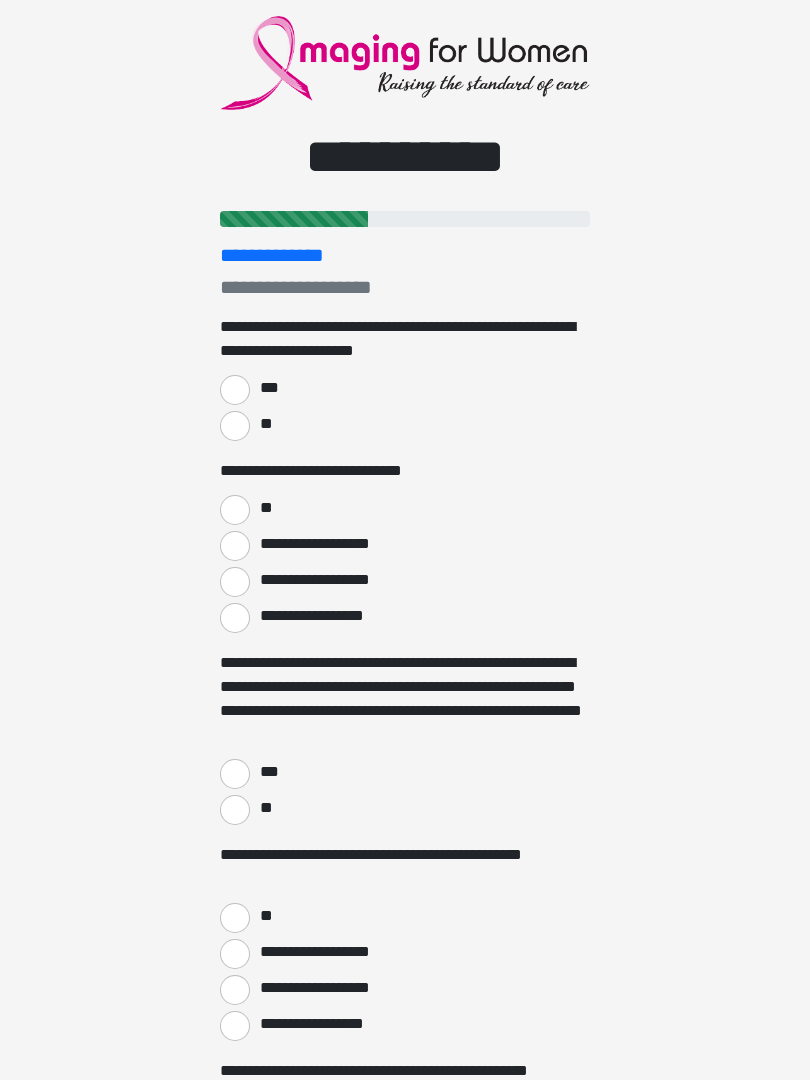scroll, scrollTop: 0, scrollLeft: 0, axis: both 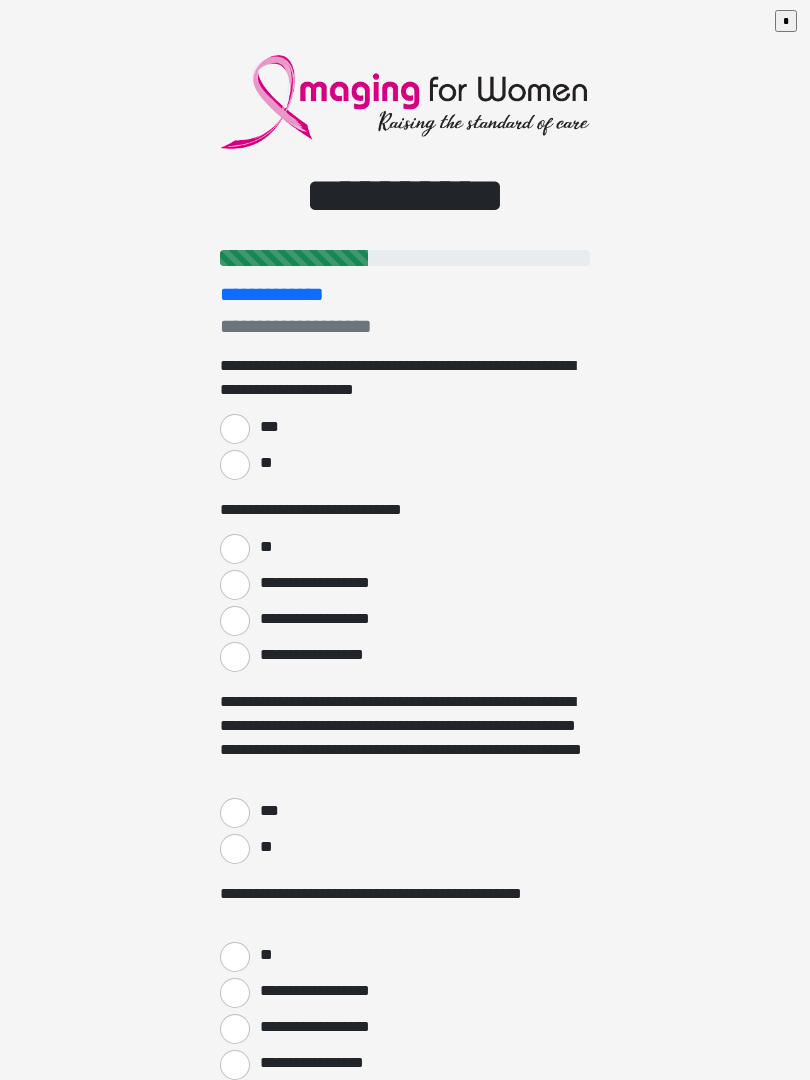 click on "***" at bounding box center (235, 429) 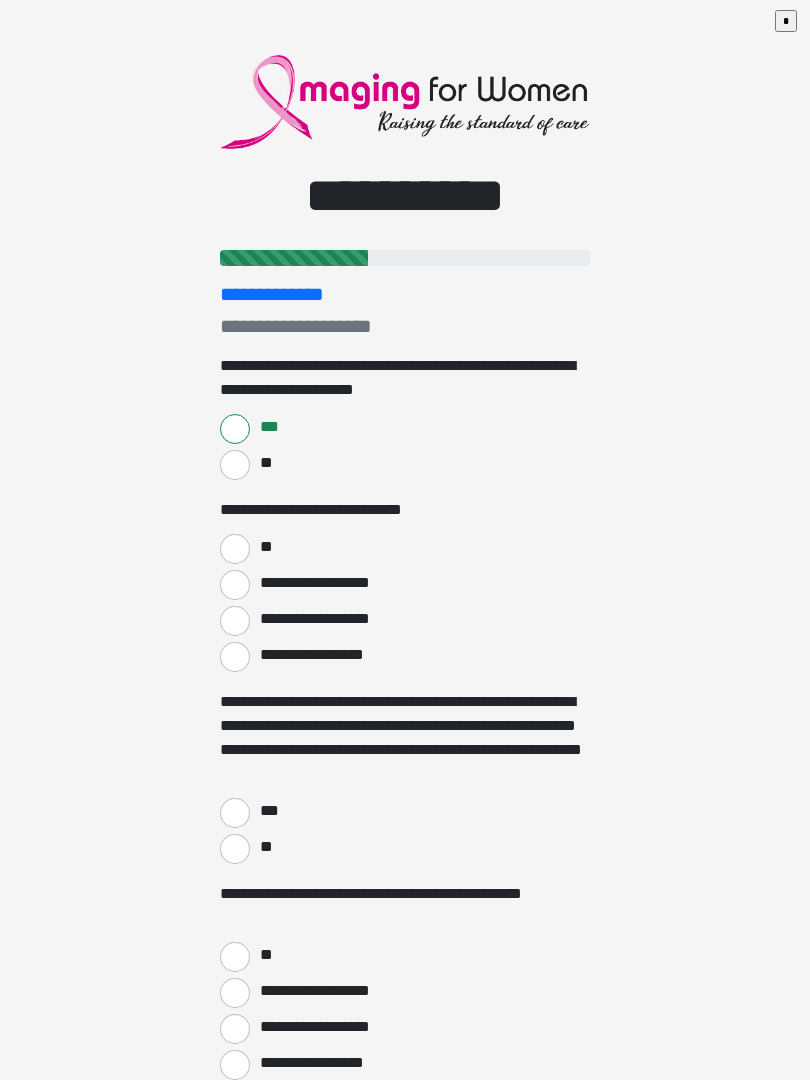 click on "**********" at bounding box center (405, 778) 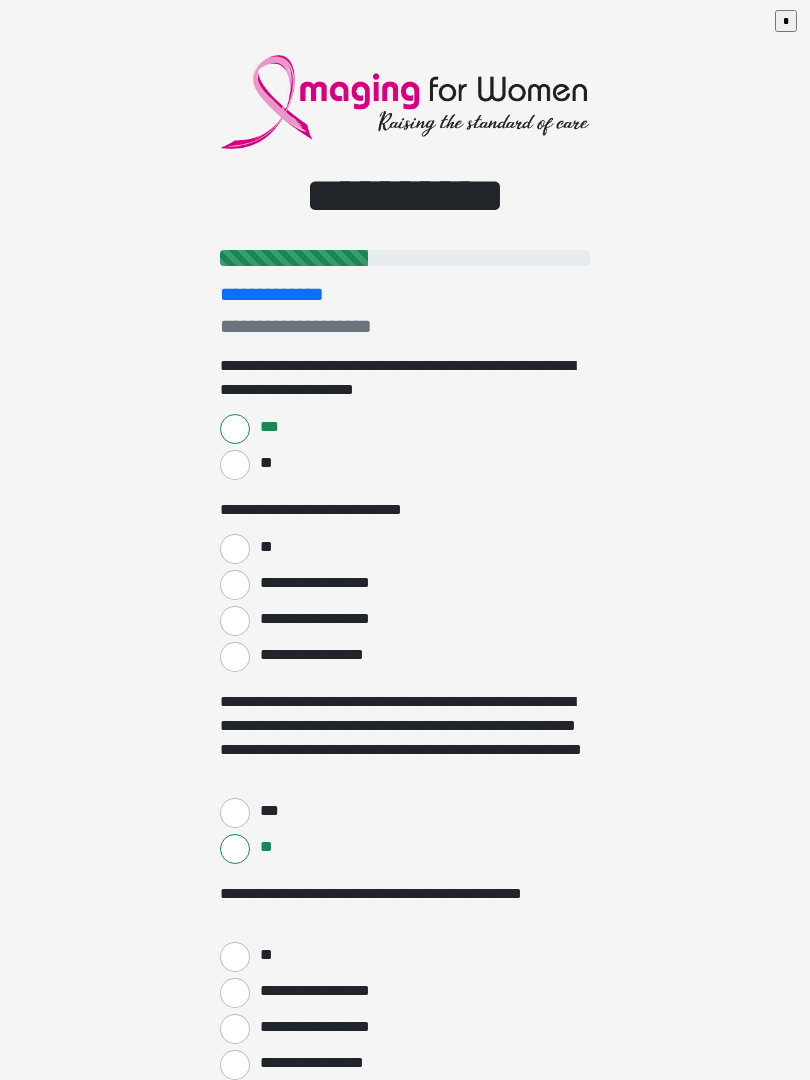 click on "***" at bounding box center (235, 813) 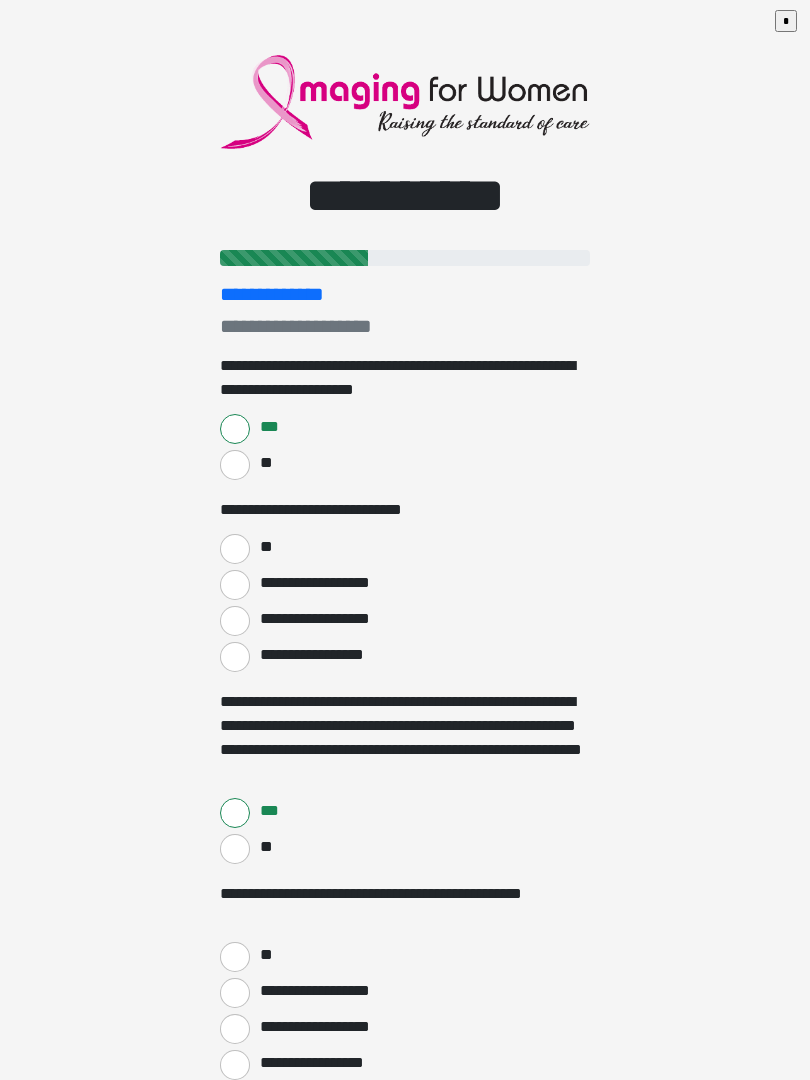 click on "**" at bounding box center [235, 465] 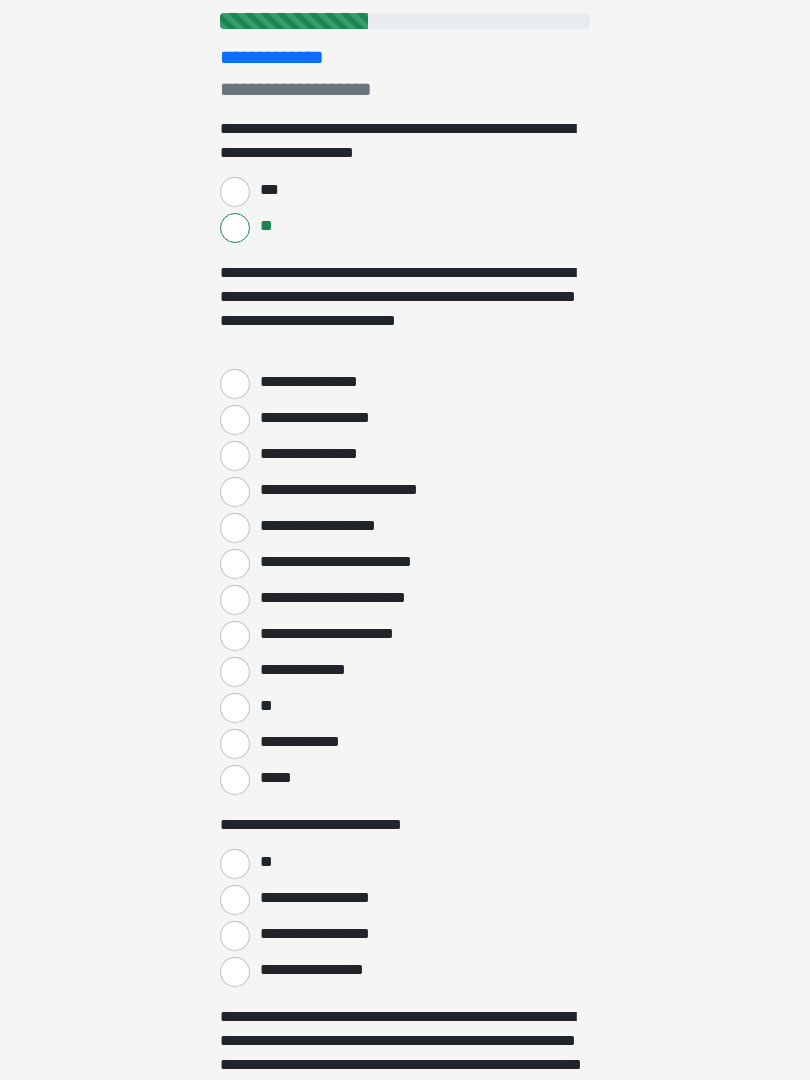 scroll, scrollTop: 237, scrollLeft: 0, axis: vertical 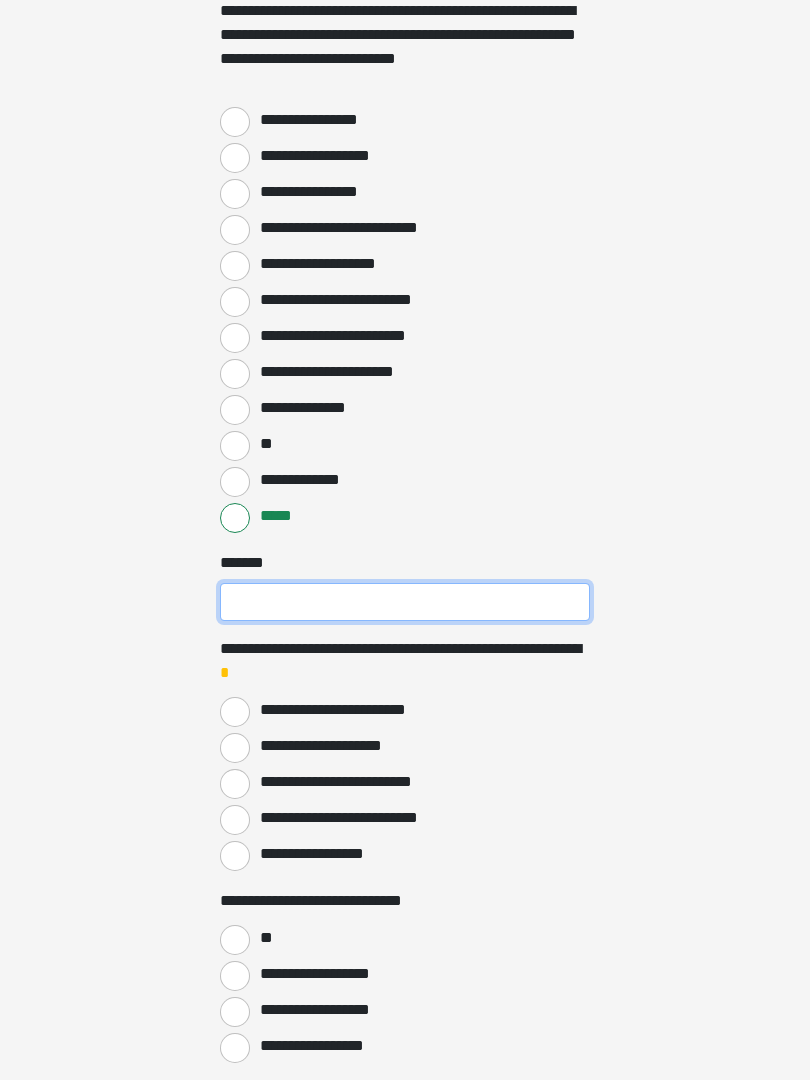 click on "***** *" at bounding box center (405, 603) 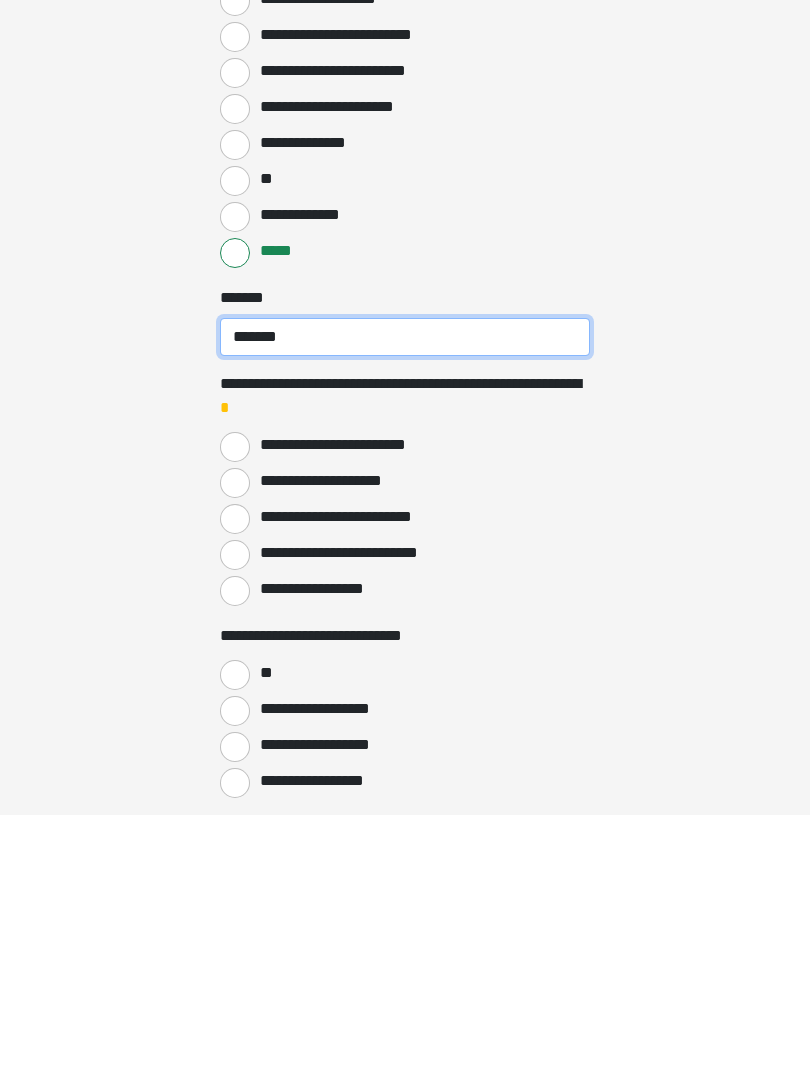 type on "*******" 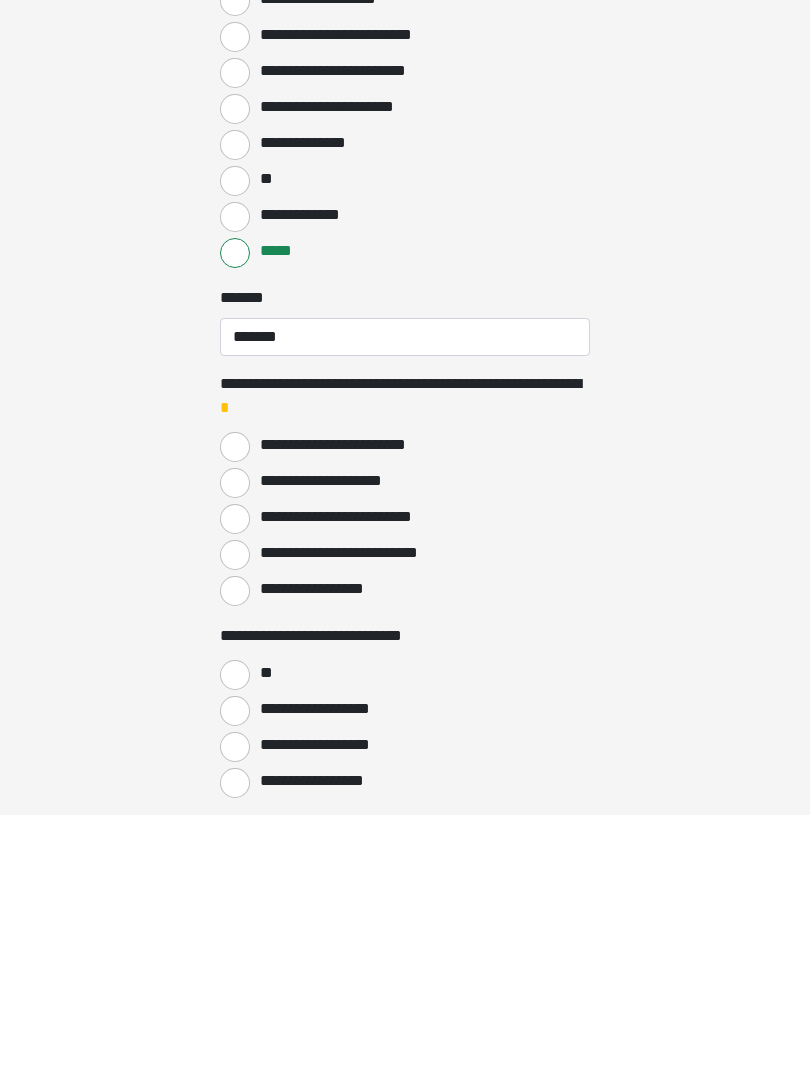 click on "**********" at bounding box center (405, 42) 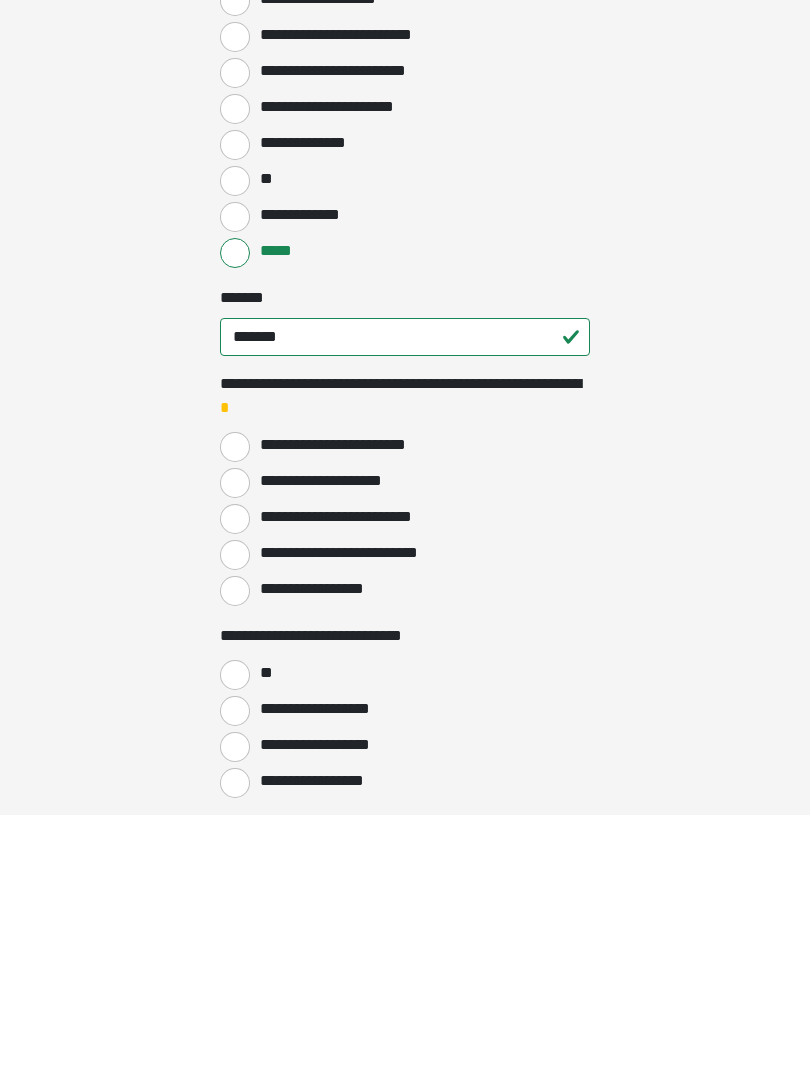 scroll, scrollTop: 764, scrollLeft: 0, axis: vertical 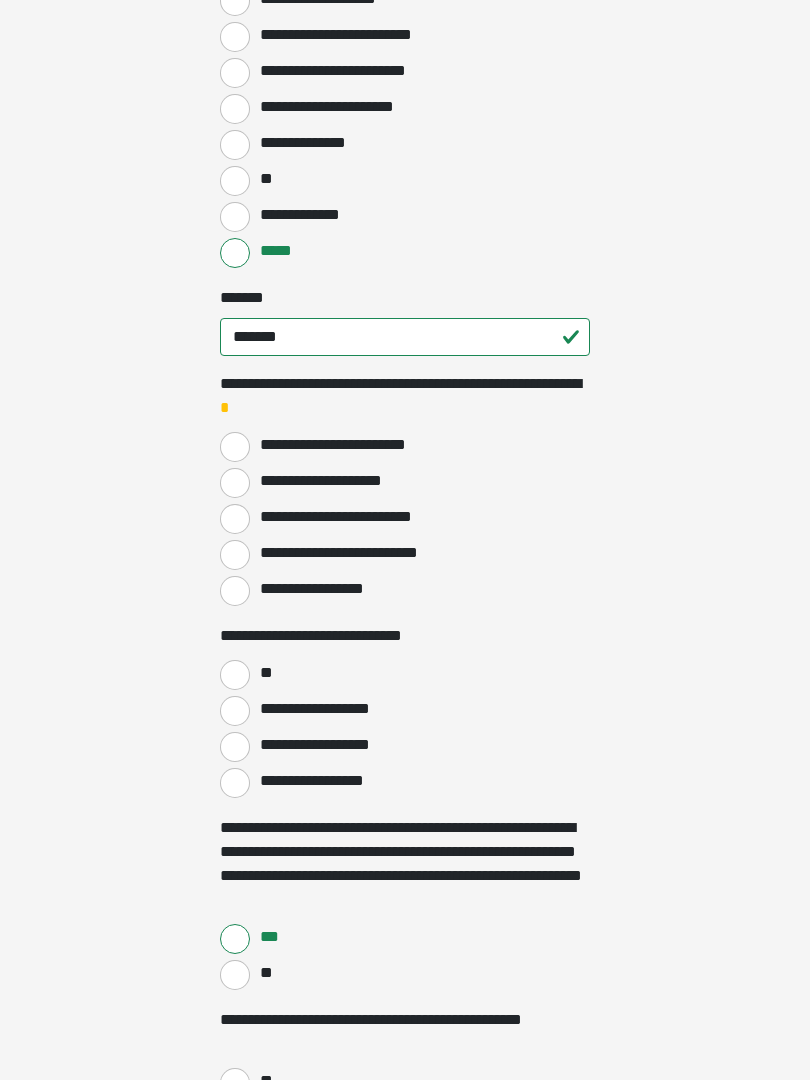click on "**********" at bounding box center [235, 519] 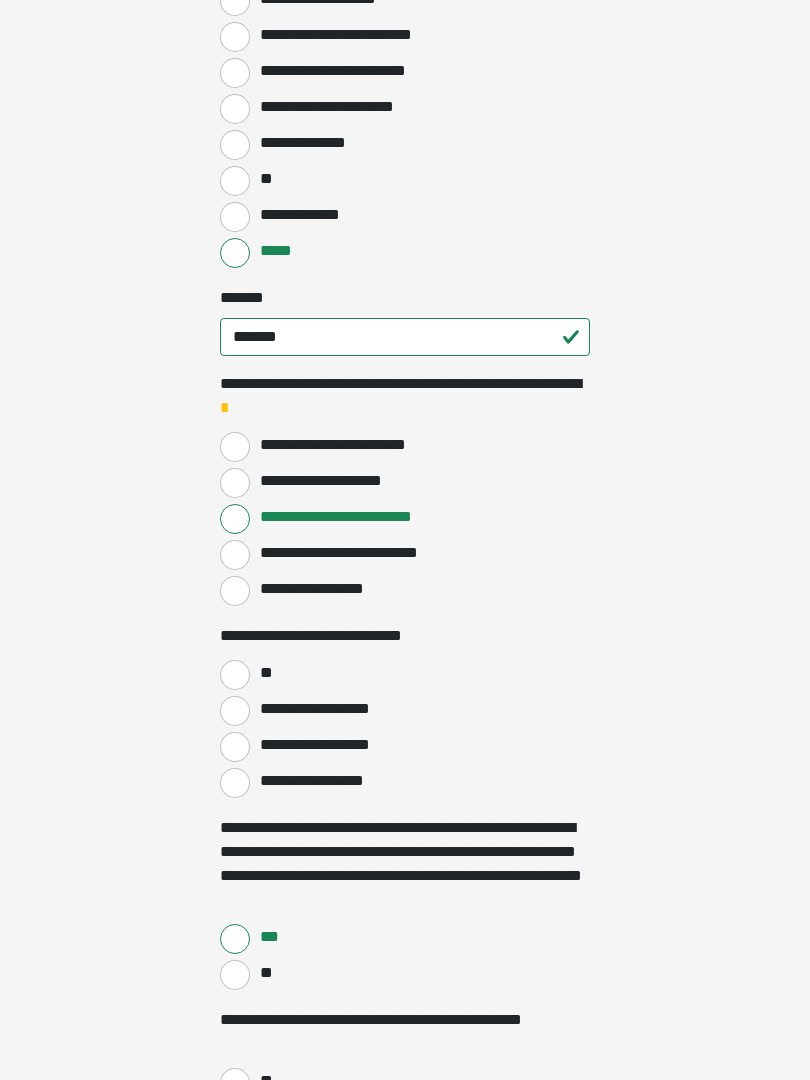 click on "**********" at bounding box center (324, 481) 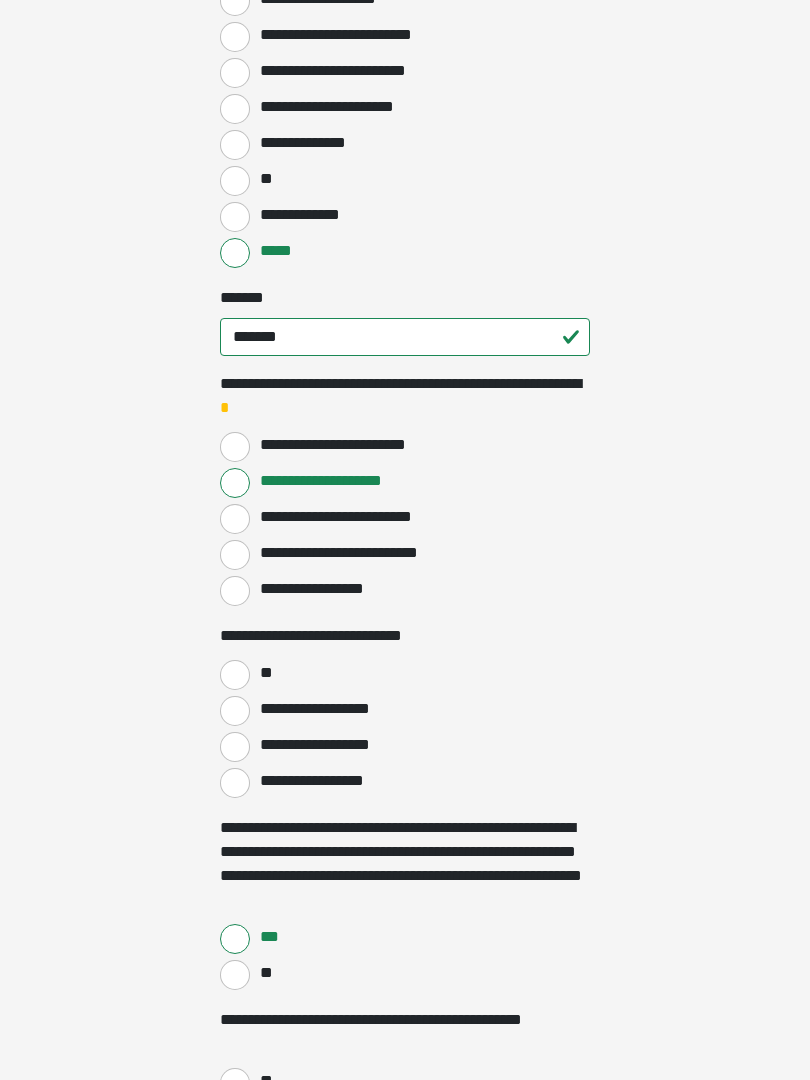 click on "**********" at bounding box center (324, 481) 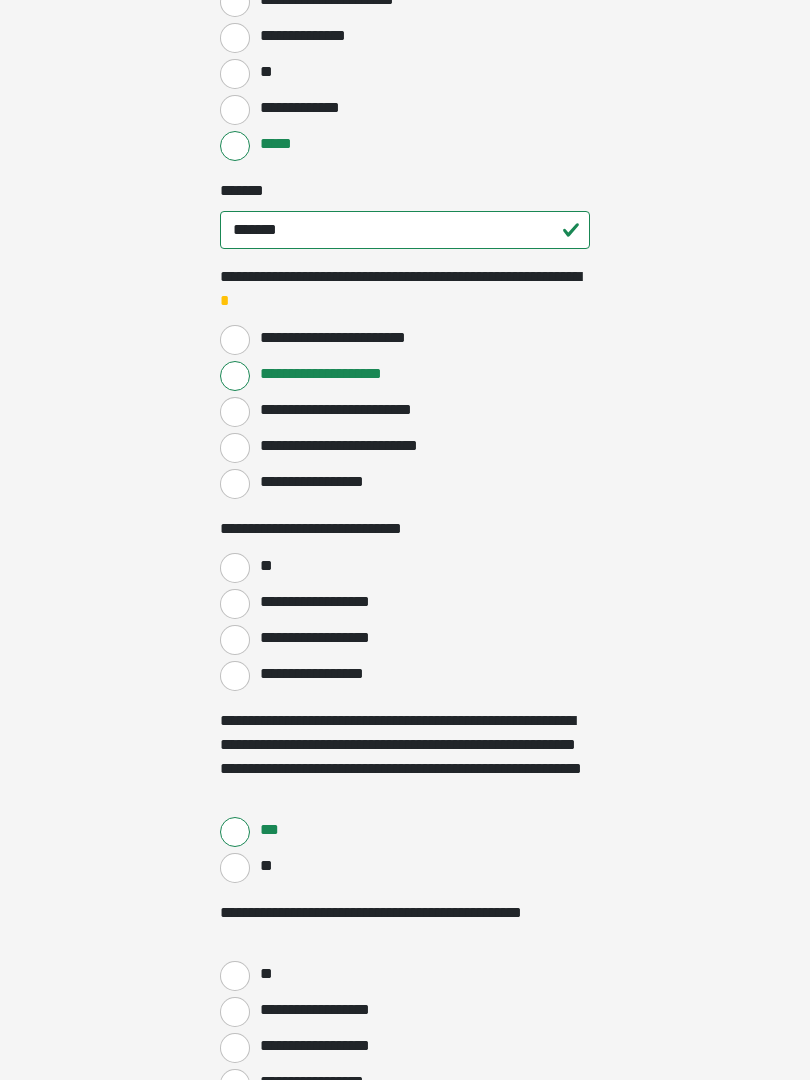 scroll, scrollTop: 882, scrollLeft: 0, axis: vertical 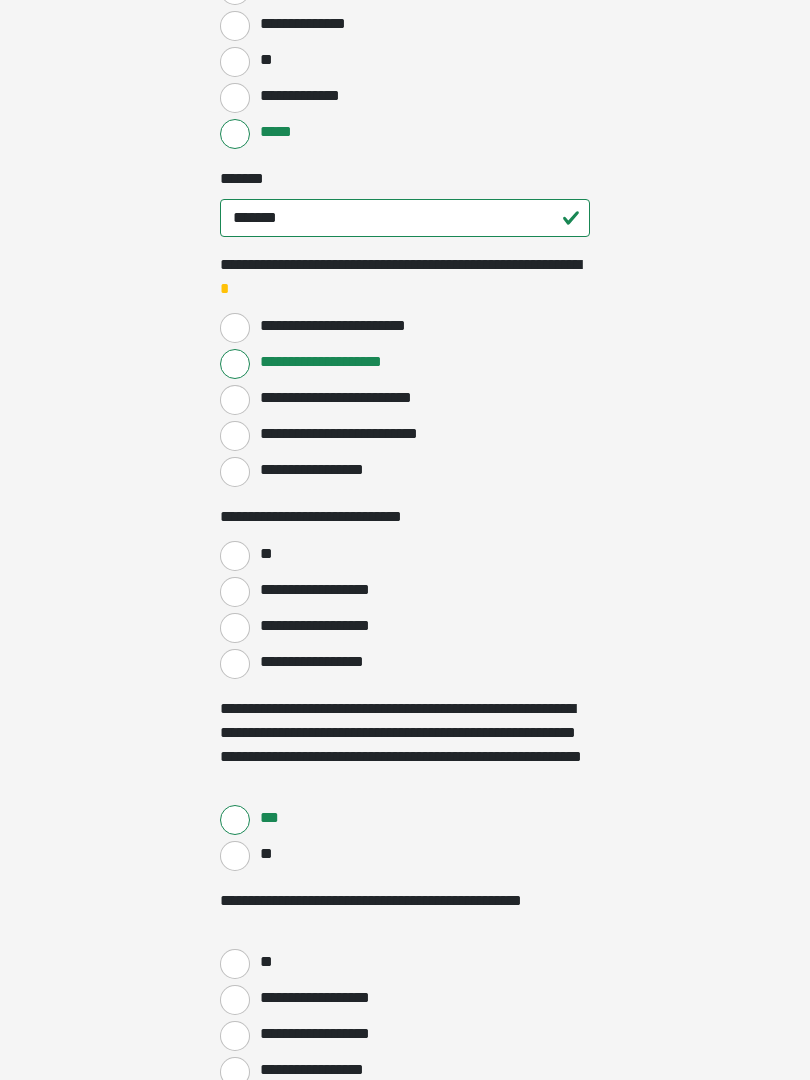 click on "**" at bounding box center (235, 557) 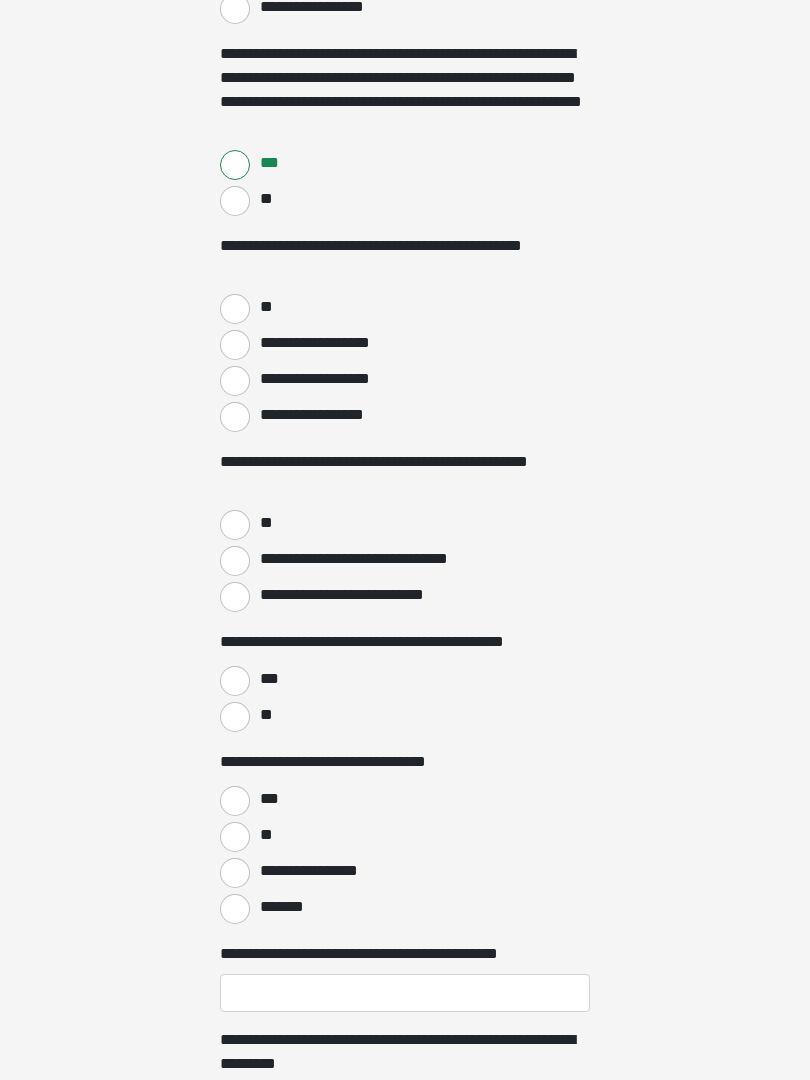 scroll, scrollTop: 1538, scrollLeft: 0, axis: vertical 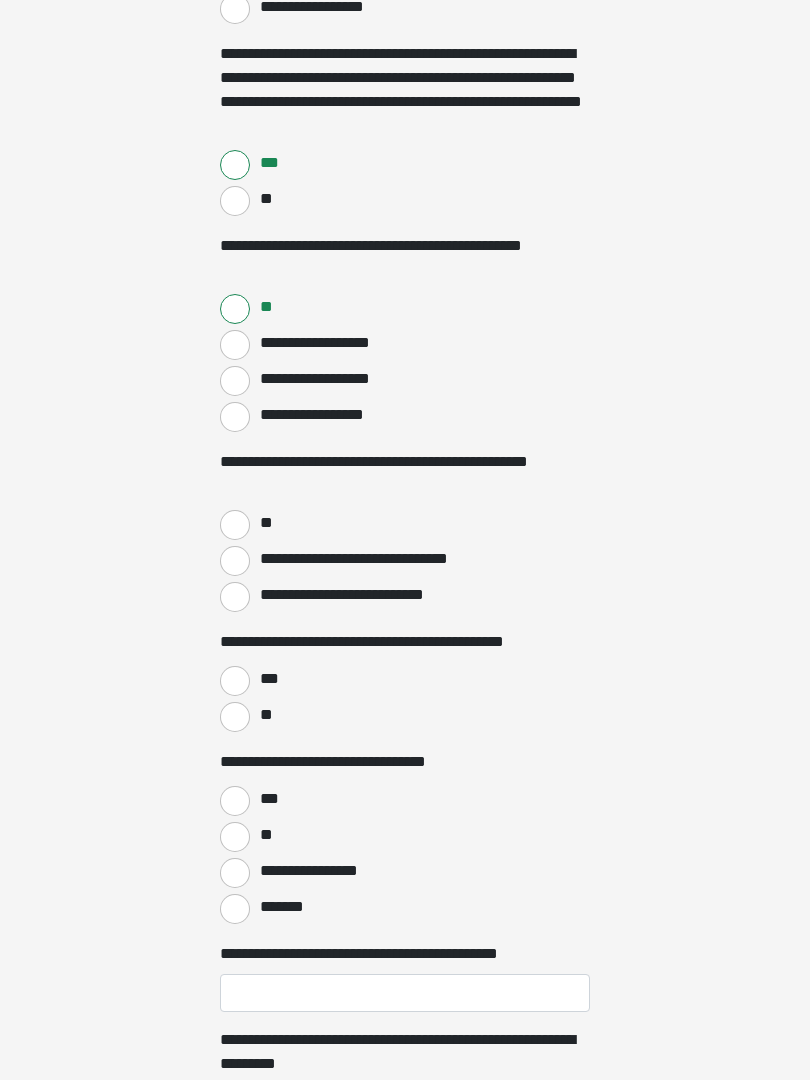 click on "**" at bounding box center [235, 525] 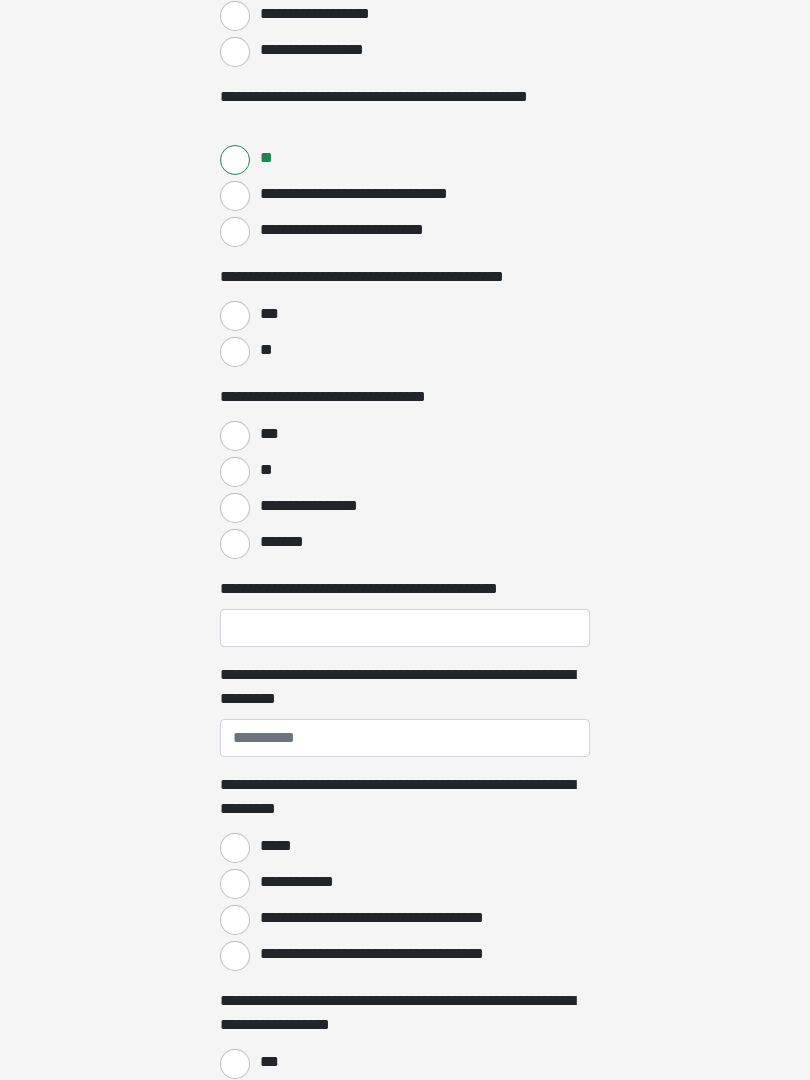 scroll, scrollTop: 1897, scrollLeft: 0, axis: vertical 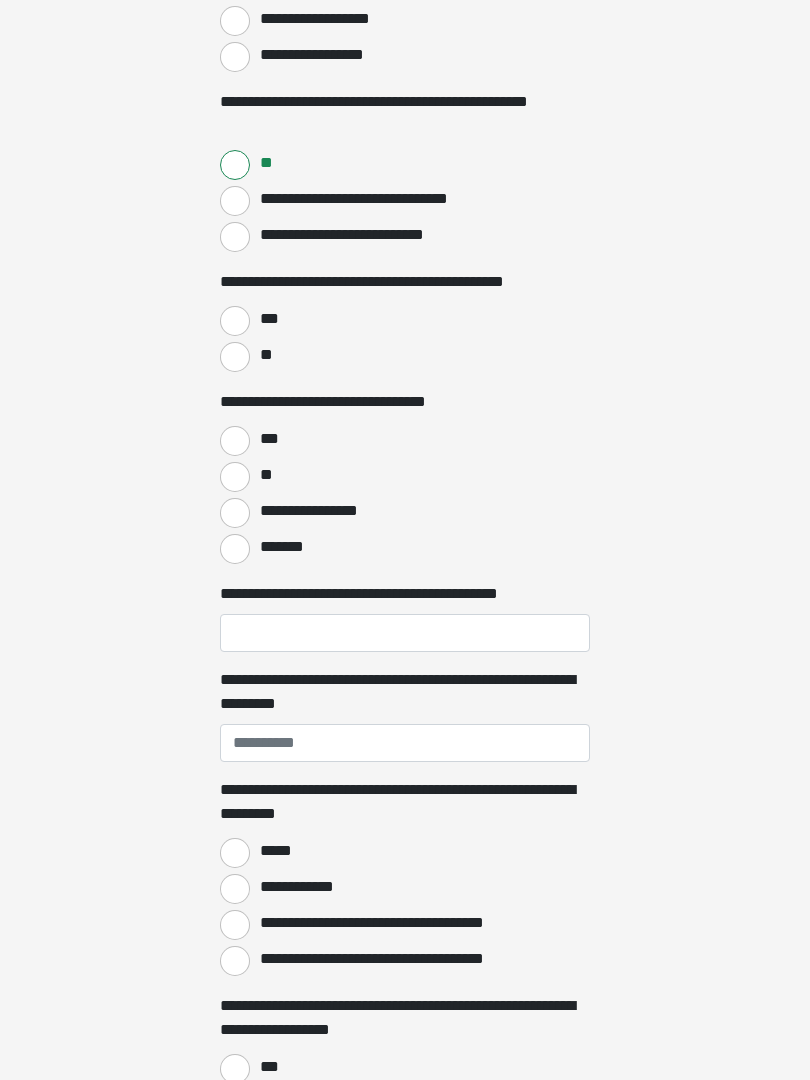 click on "***" at bounding box center (235, 322) 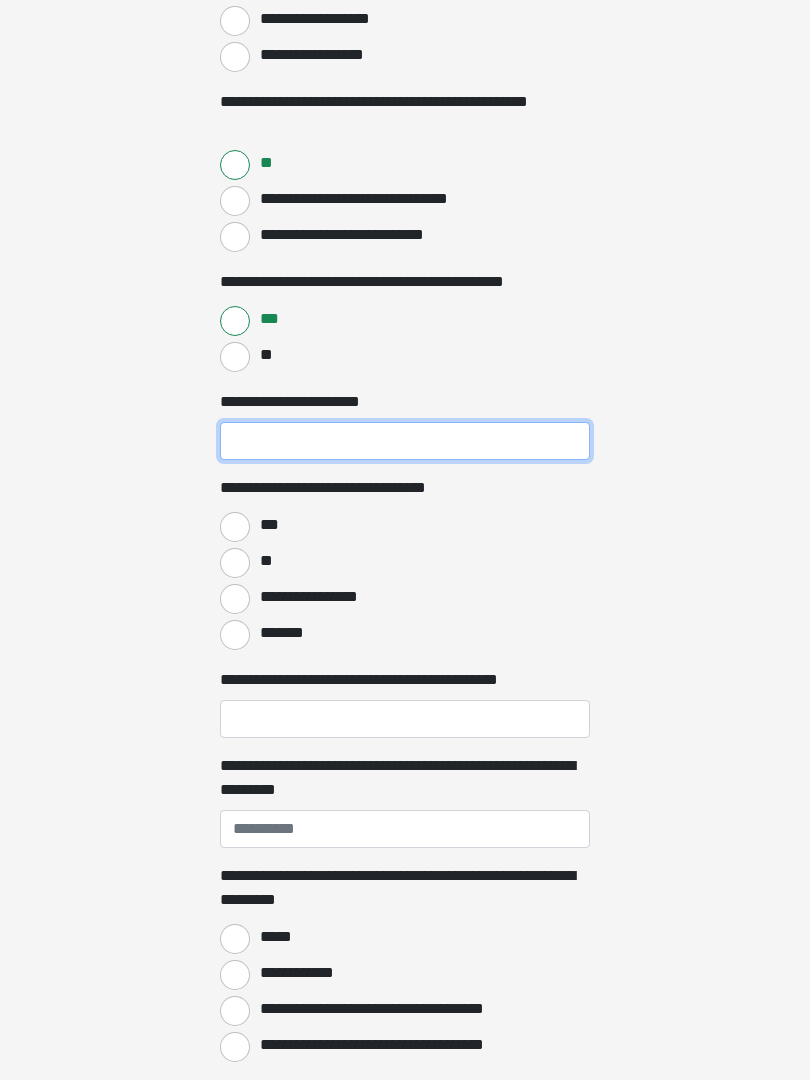 click on "**********" at bounding box center (405, 441) 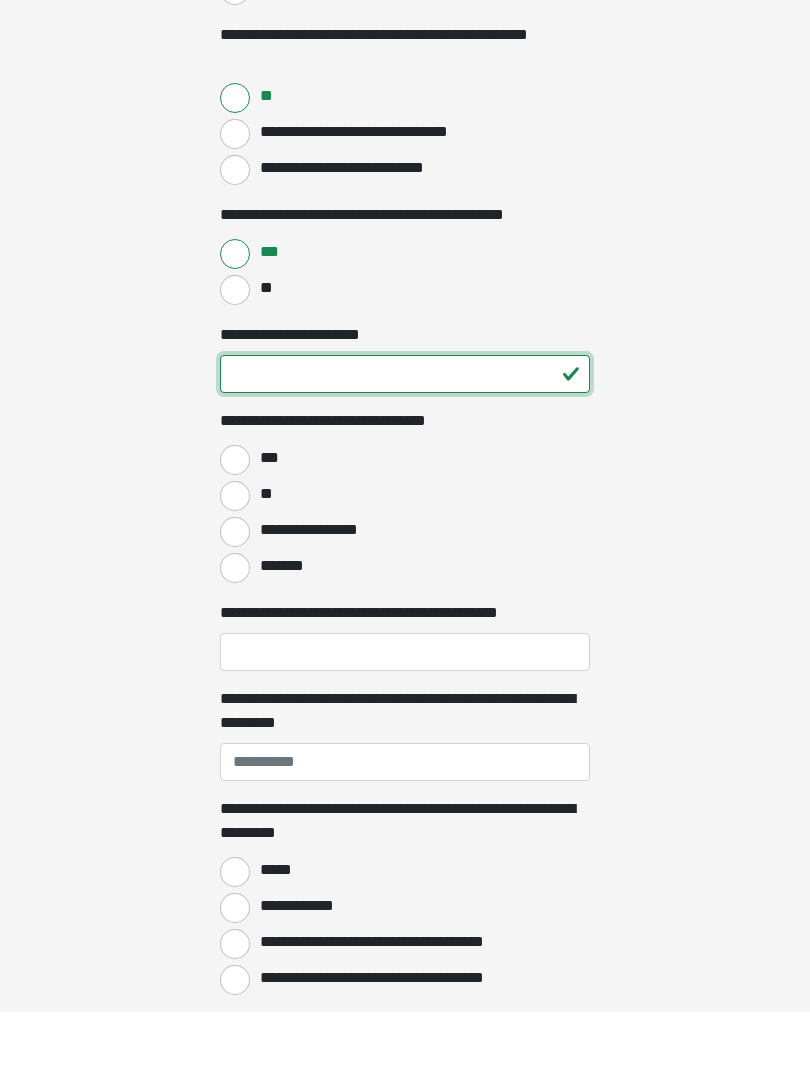 type on "**" 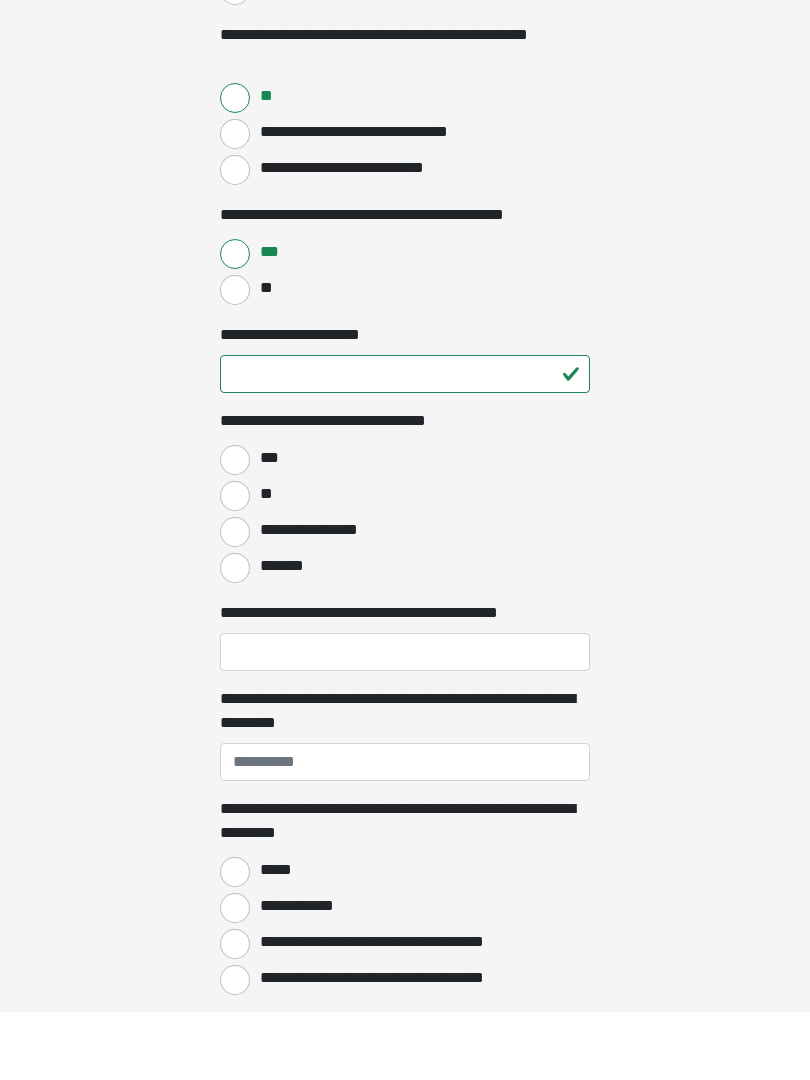 click on "**" at bounding box center (265, 562) 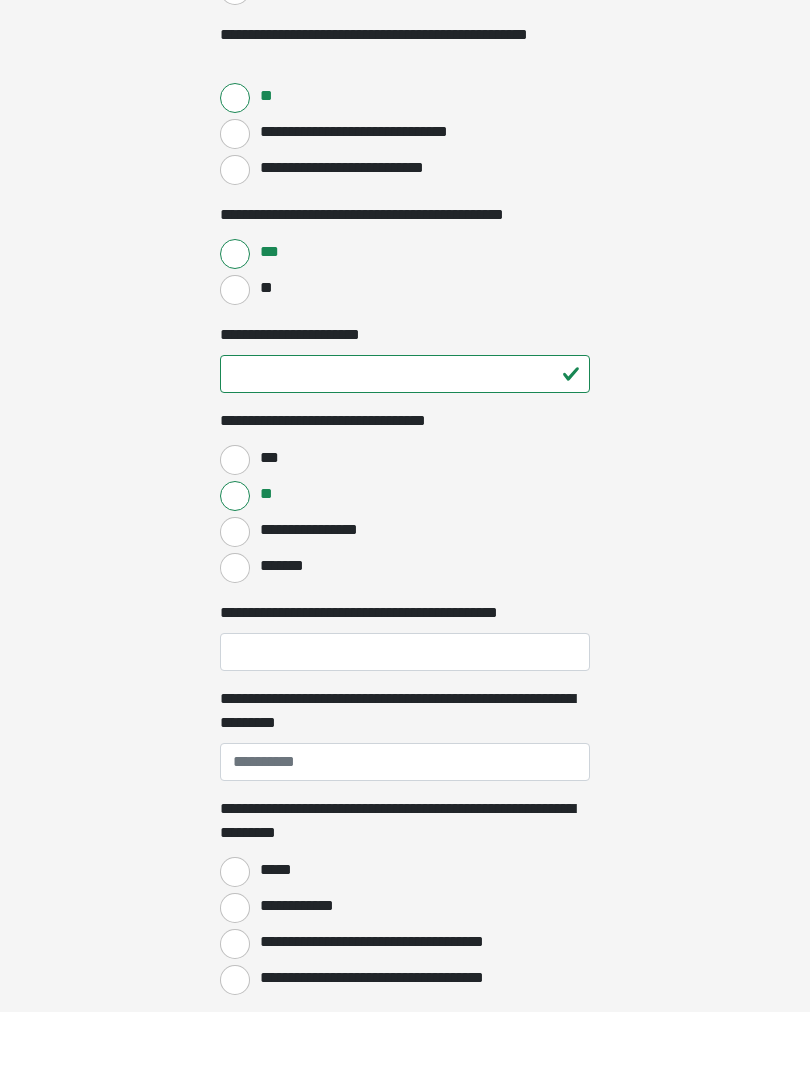scroll, scrollTop: 1966, scrollLeft: 0, axis: vertical 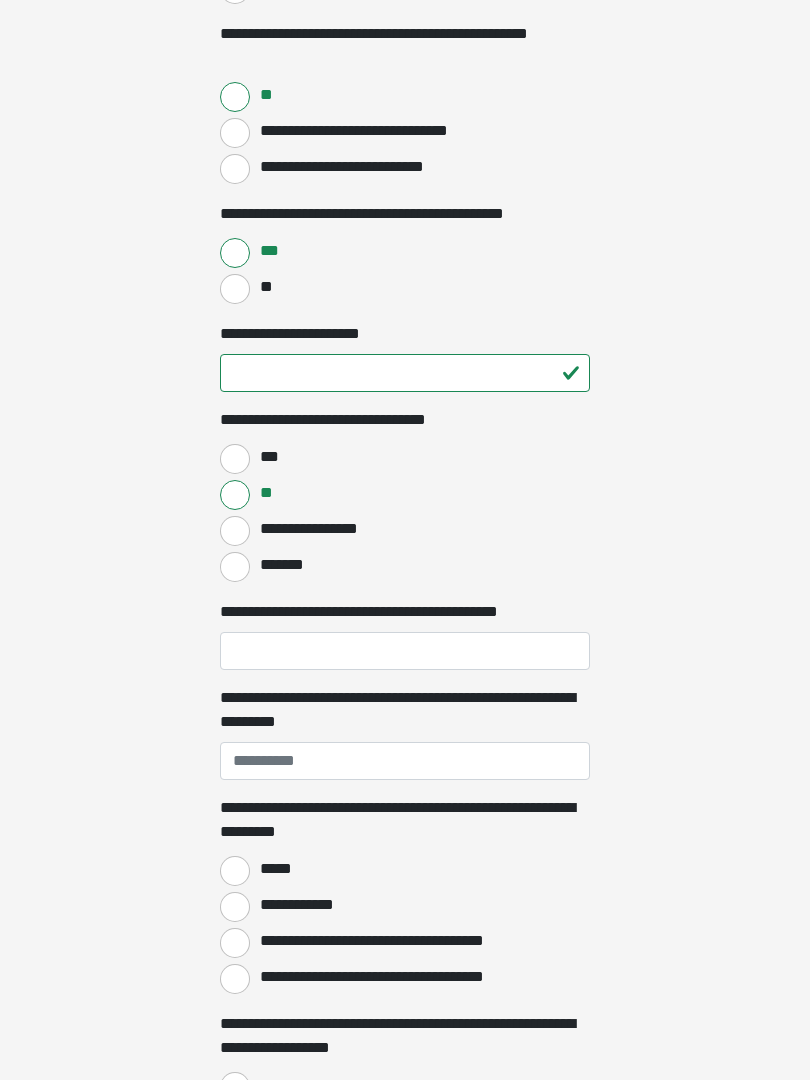 click on "***" at bounding box center [235, 459] 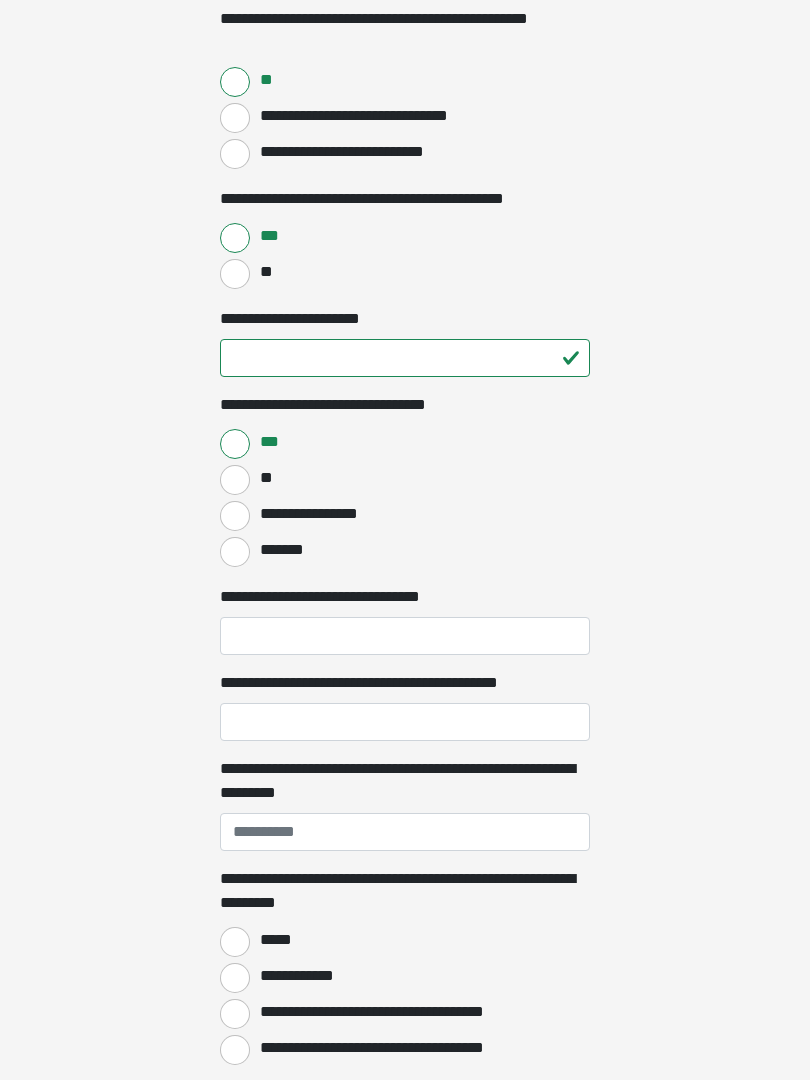 scroll, scrollTop: 2066, scrollLeft: 0, axis: vertical 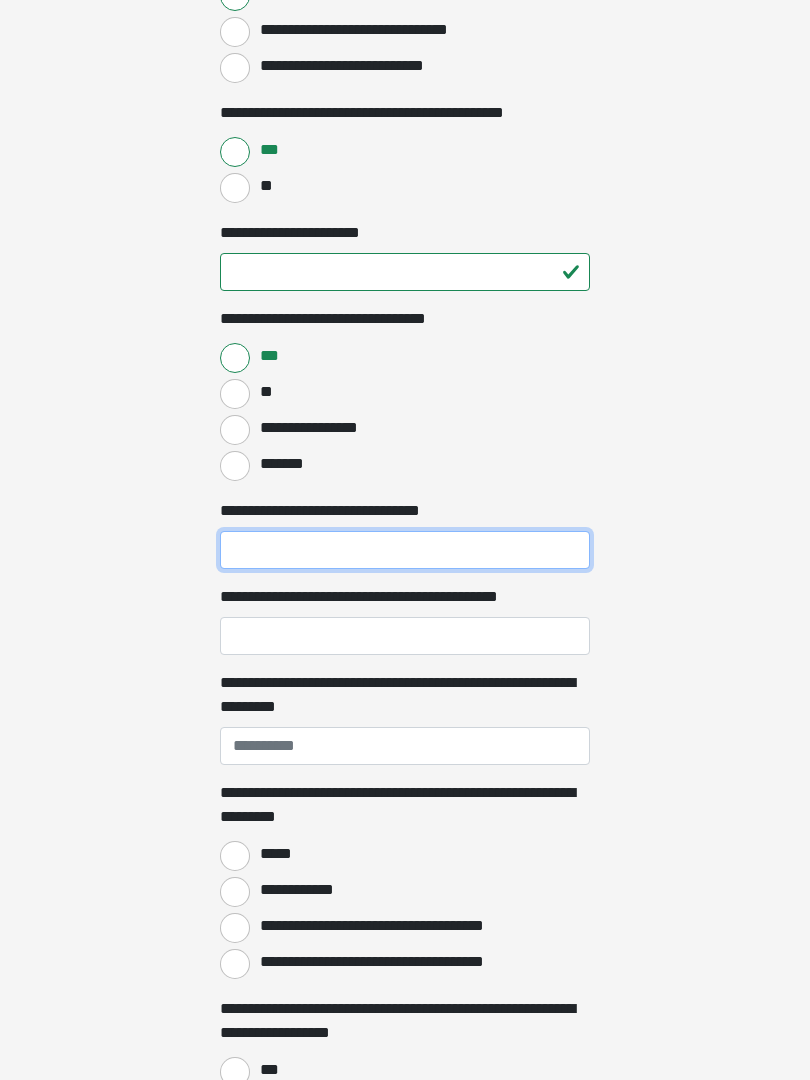 click on "**********" at bounding box center [405, 551] 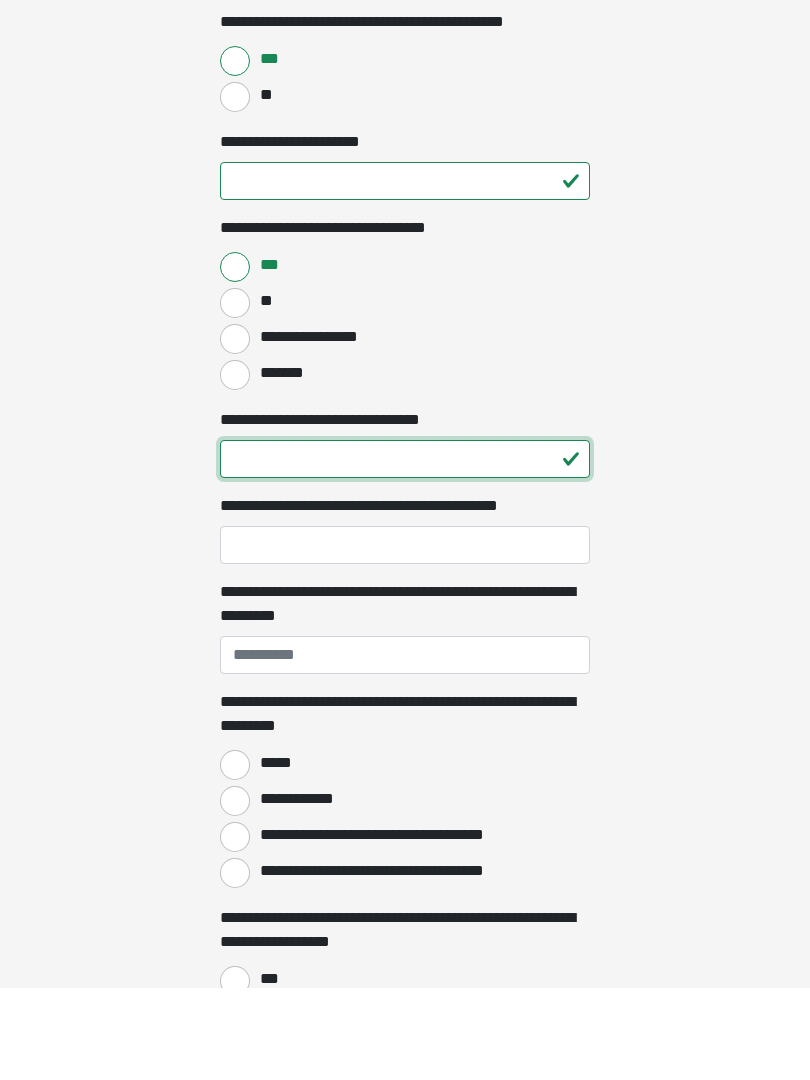 type on "**" 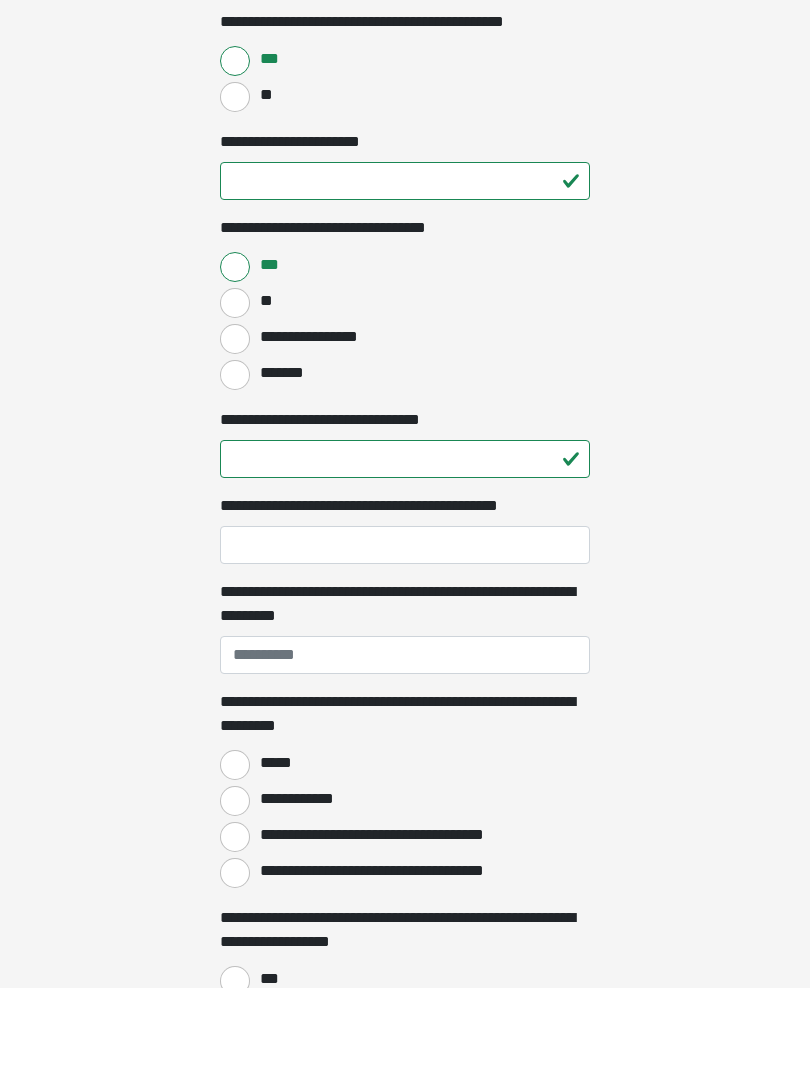 click on "**********" at bounding box center (405, 637) 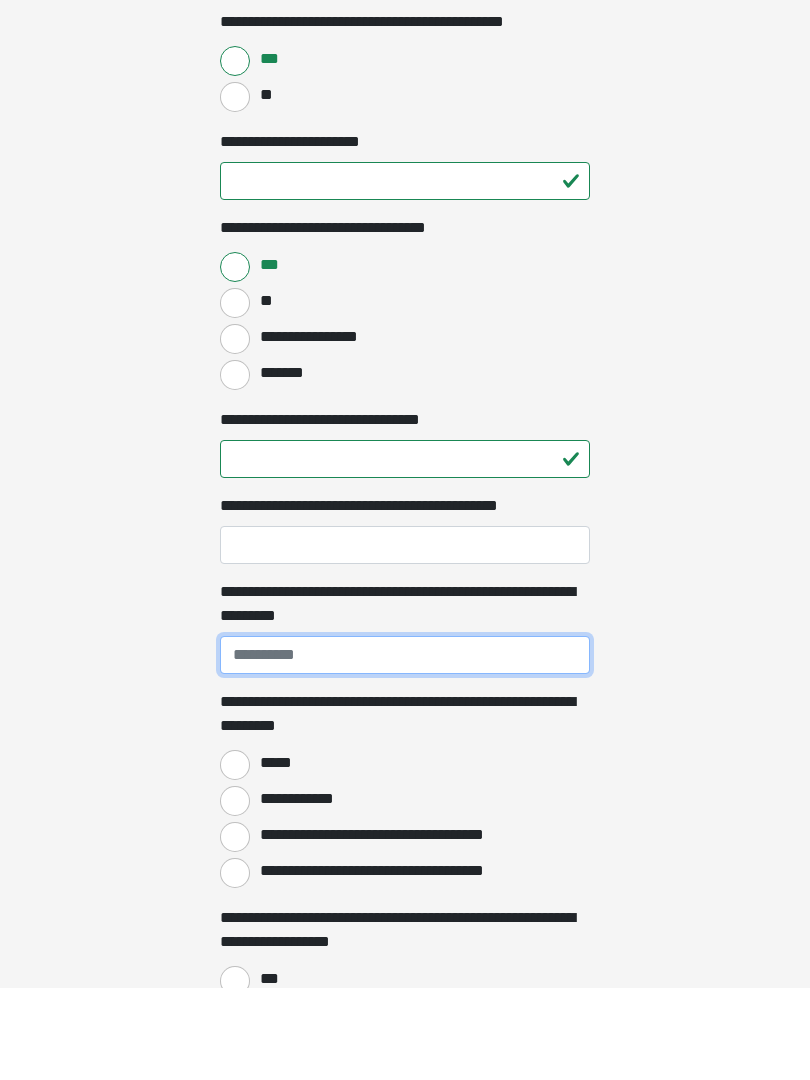click on "**********" at bounding box center (405, 747) 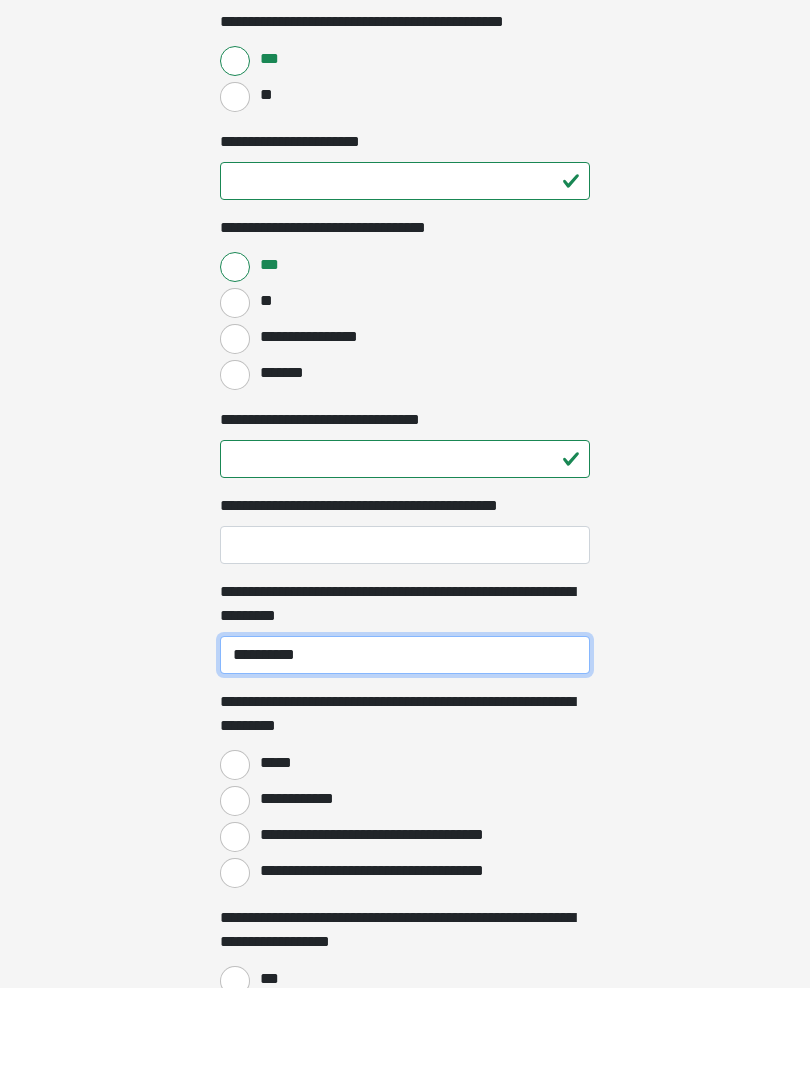 type on "**********" 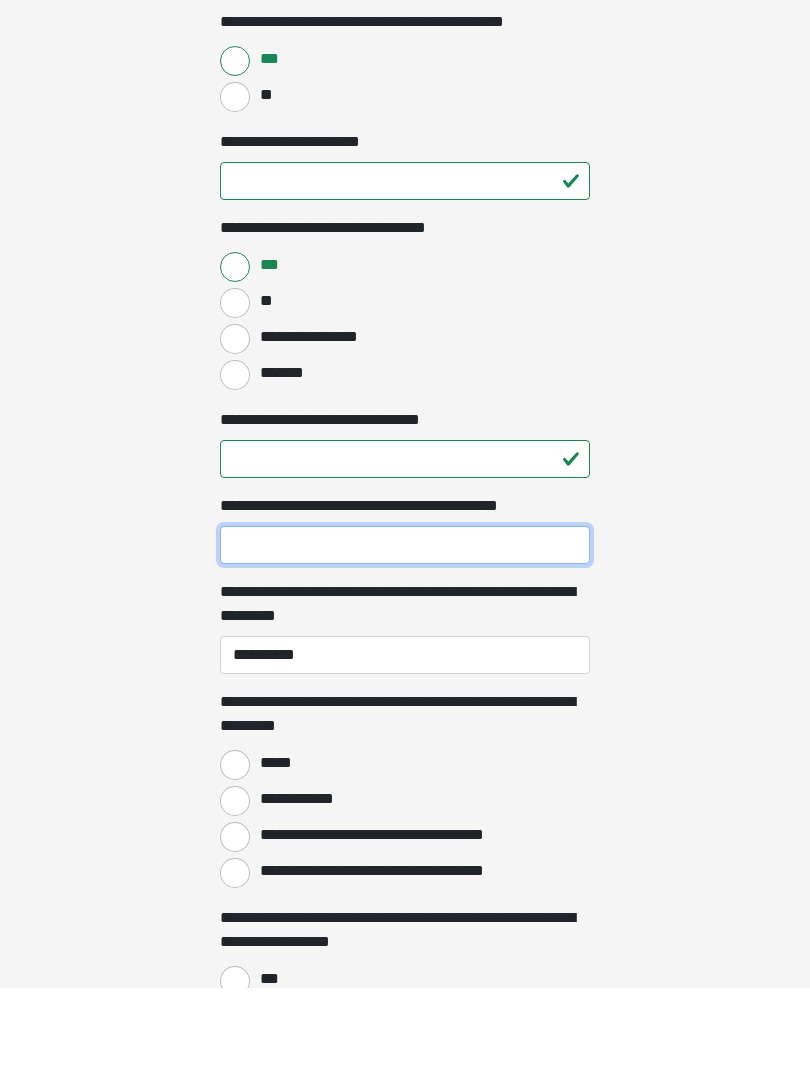 click on "**********" at bounding box center [405, 637] 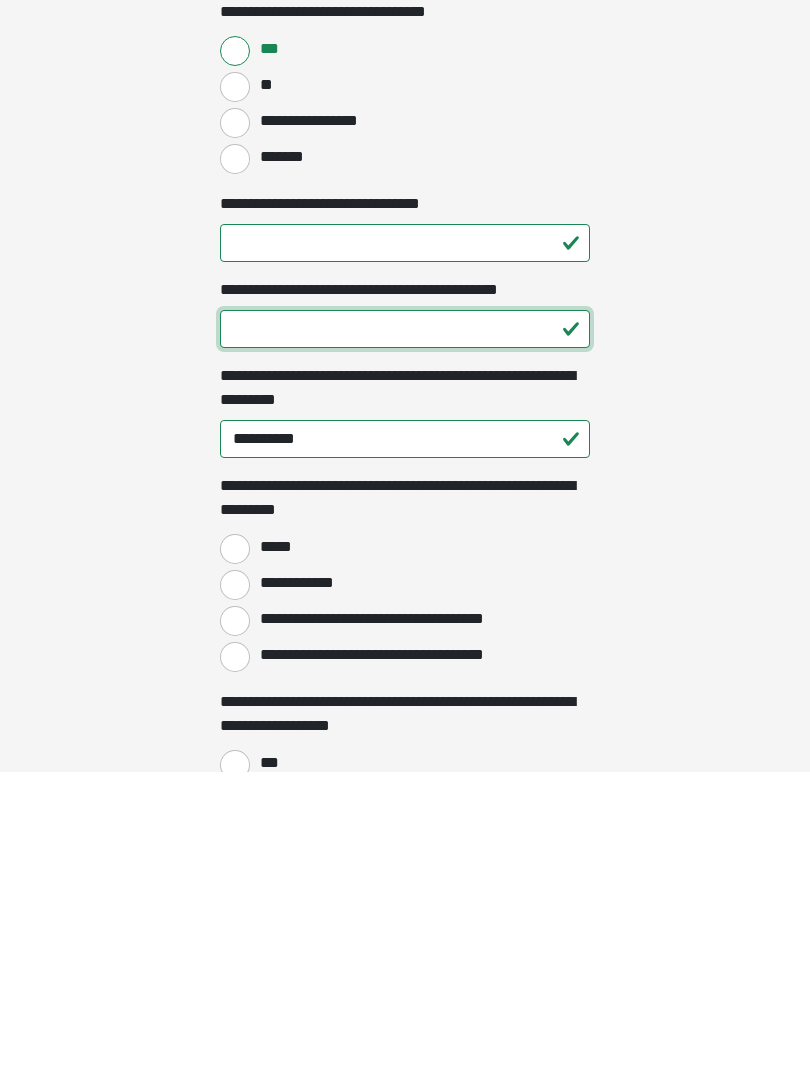 scroll, scrollTop: 2099, scrollLeft: 0, axis: vertical 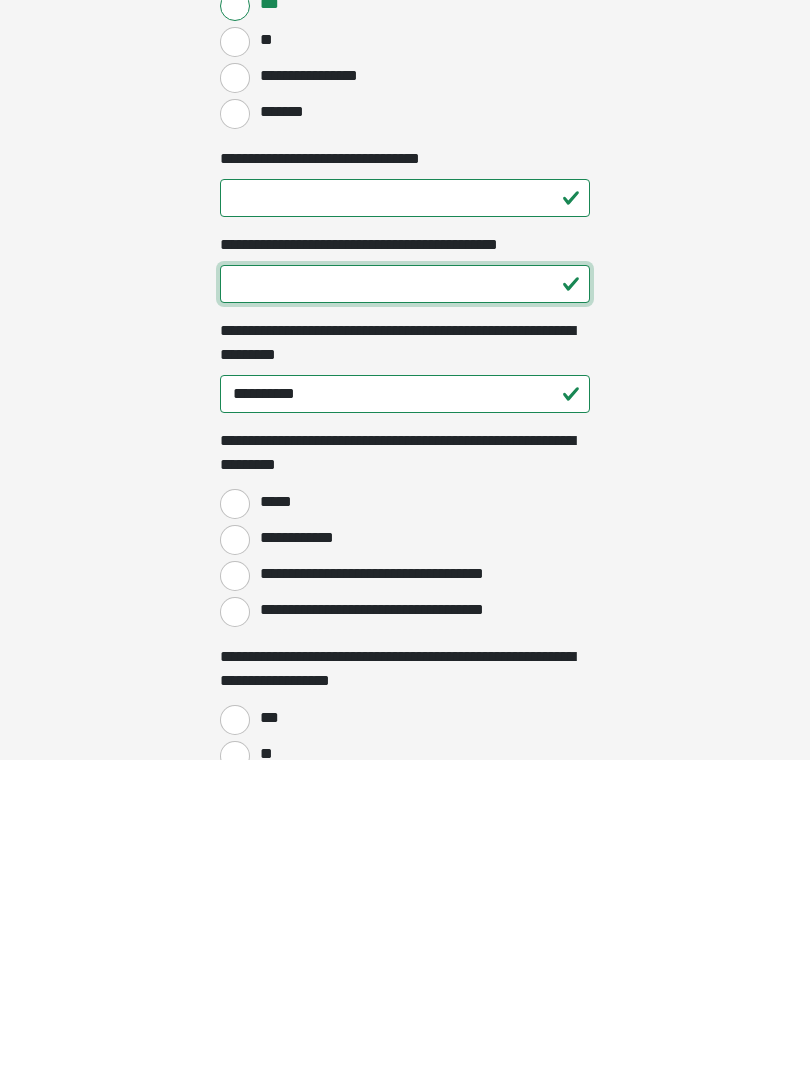 type on "**" 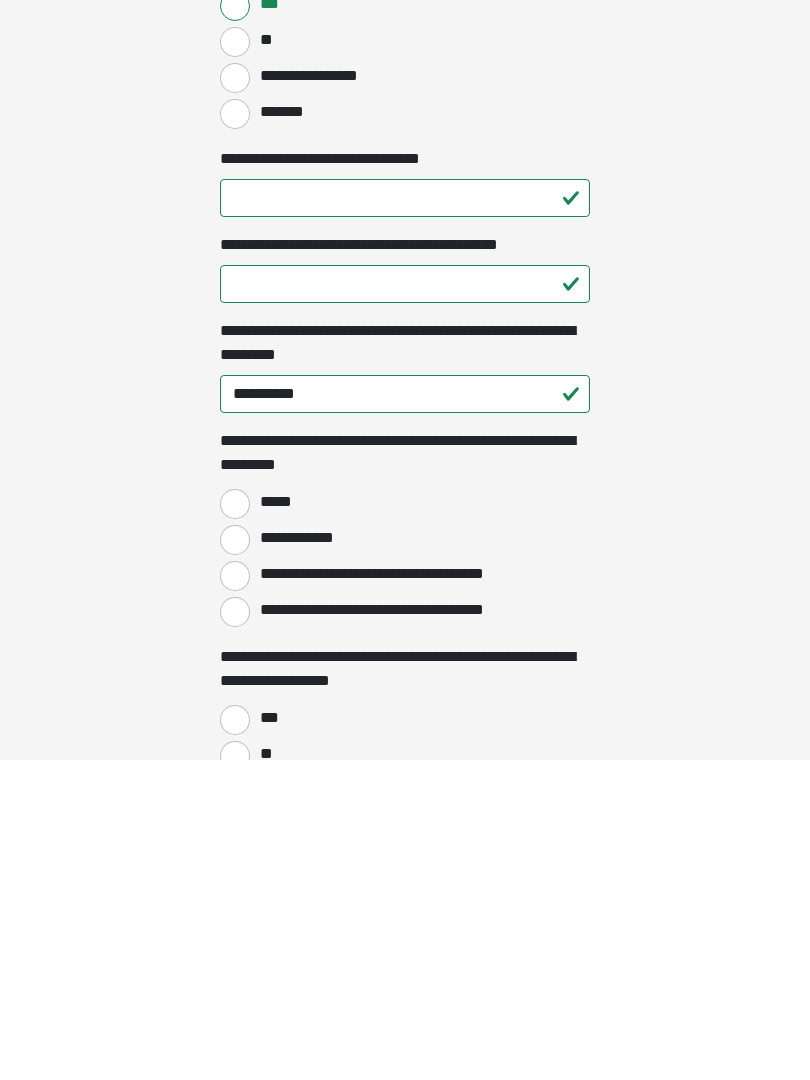 click on "**********" at bounding box center [235, 932] 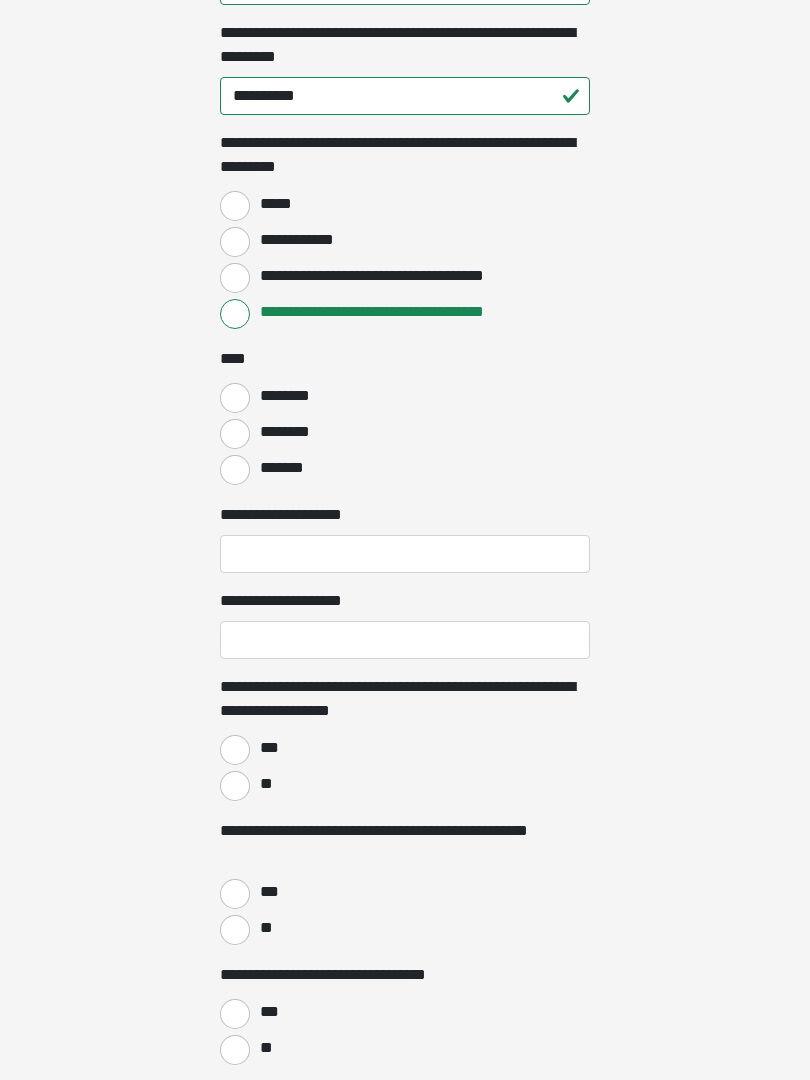 scroll, scrollTop: 2731, scrollLeft: 0, axis: vertical 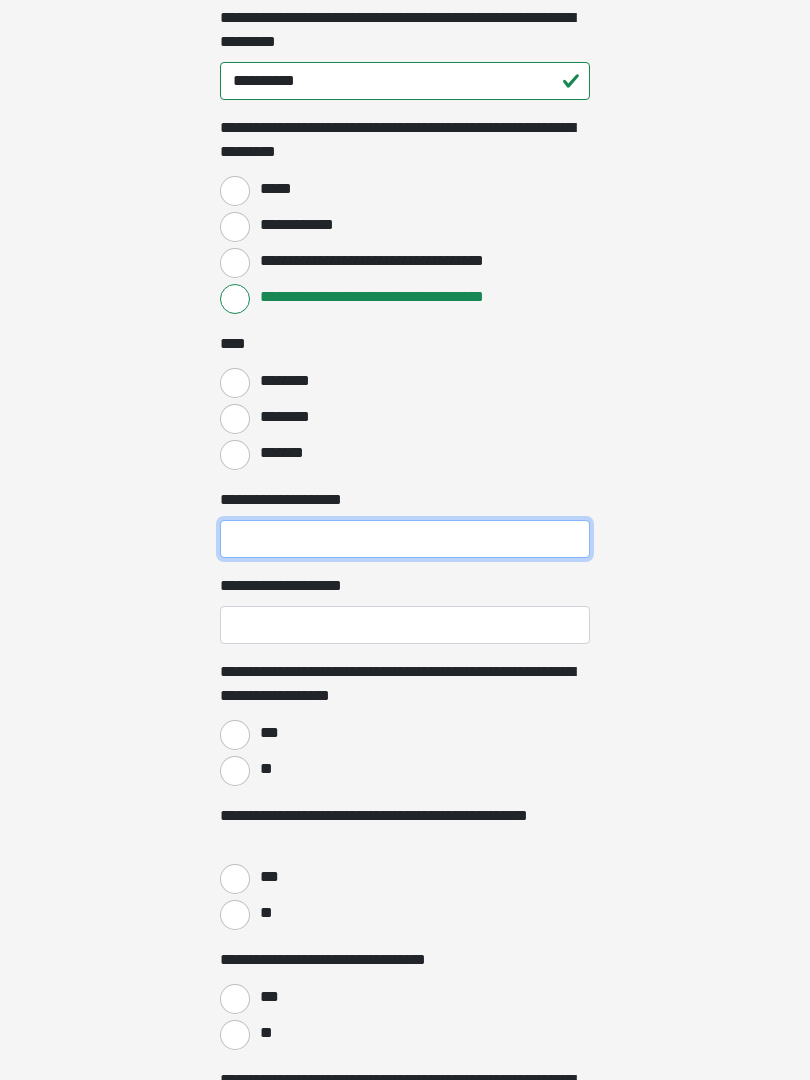 click on "**********" at bounding box center [405, 540] 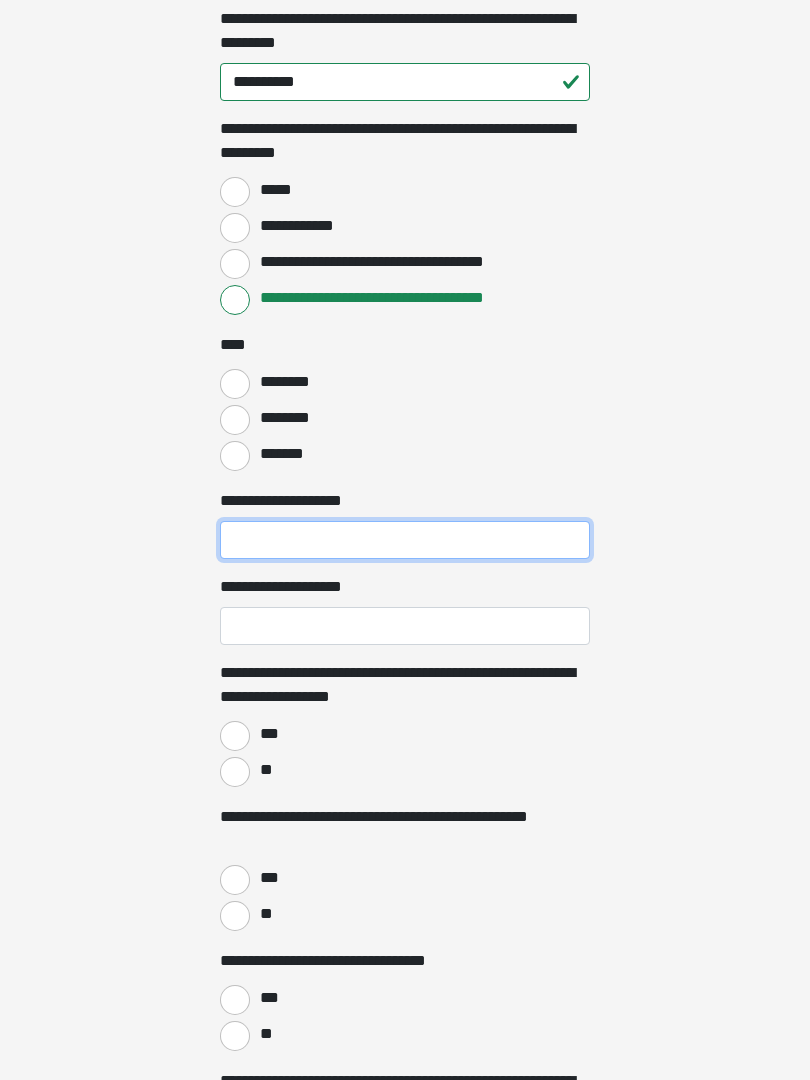 type on "*" 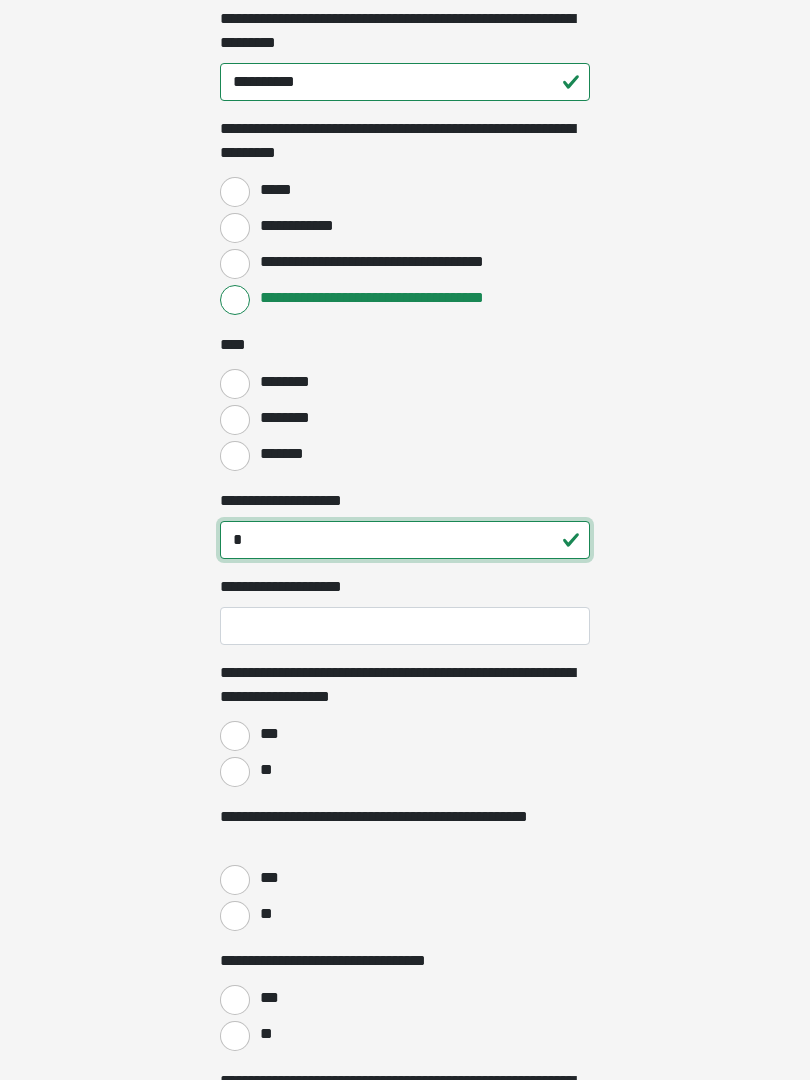 type on "*" 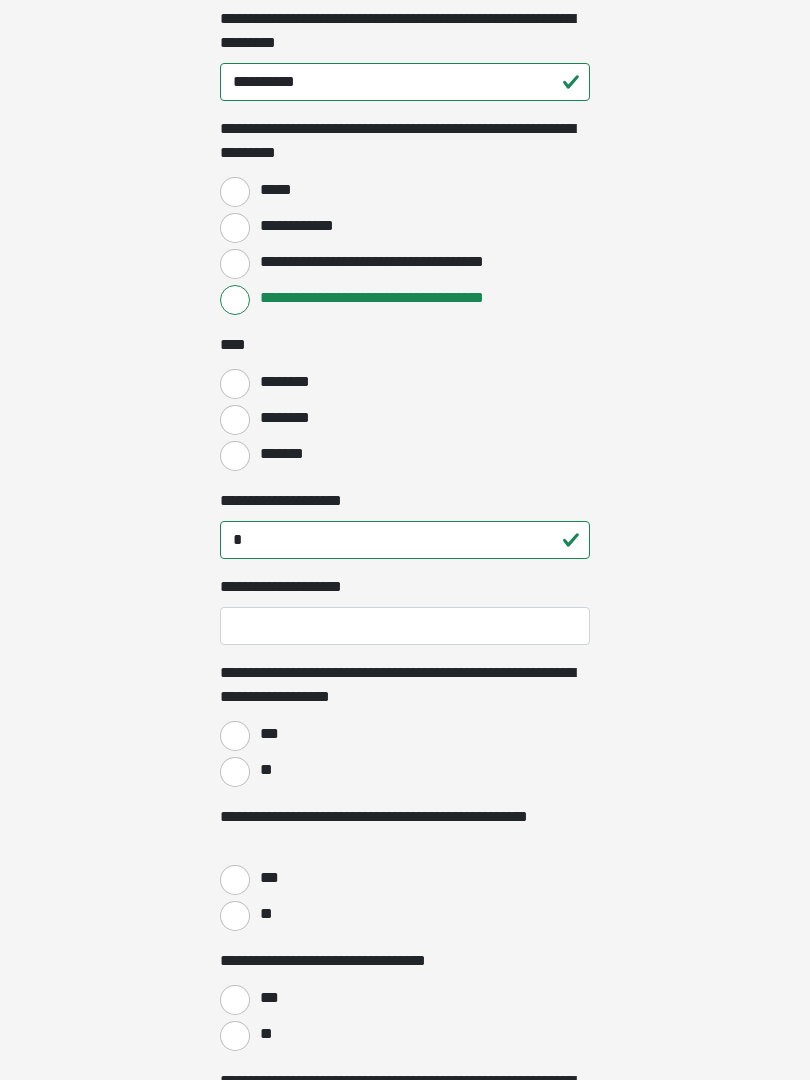 click on "*******" at bounding box center (289, 454) 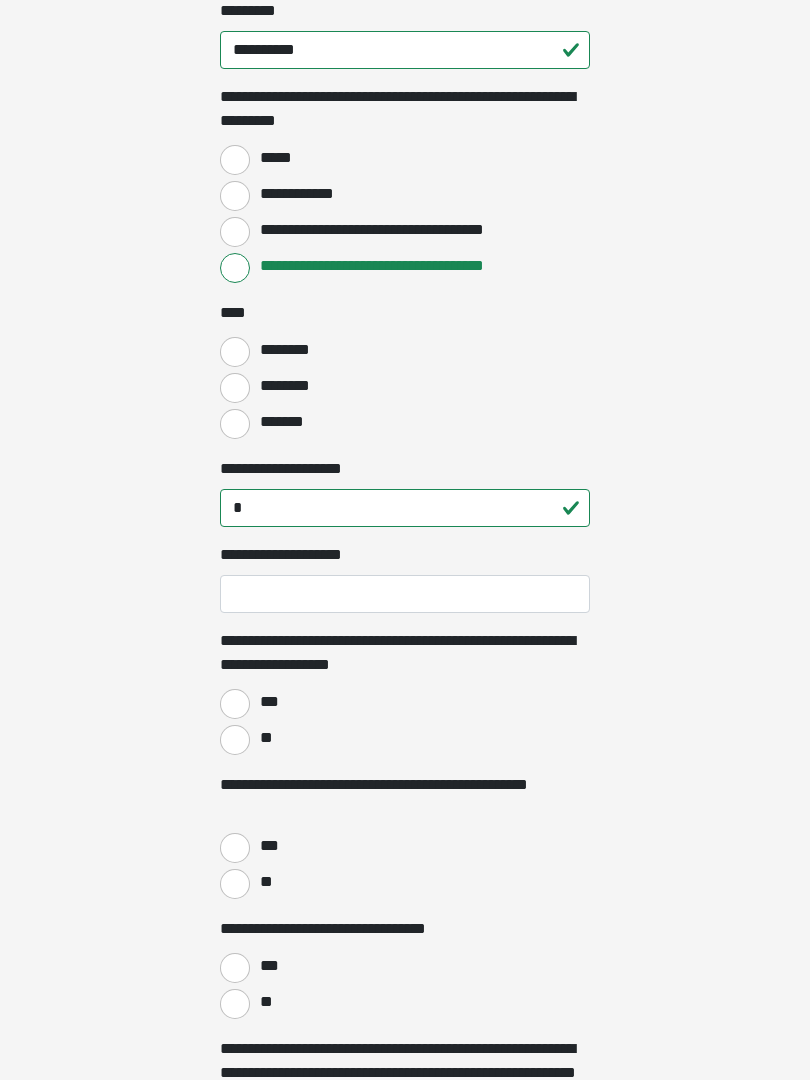 scroll, scrollTop: 2760, scrollLeft: 0, axis: vertical 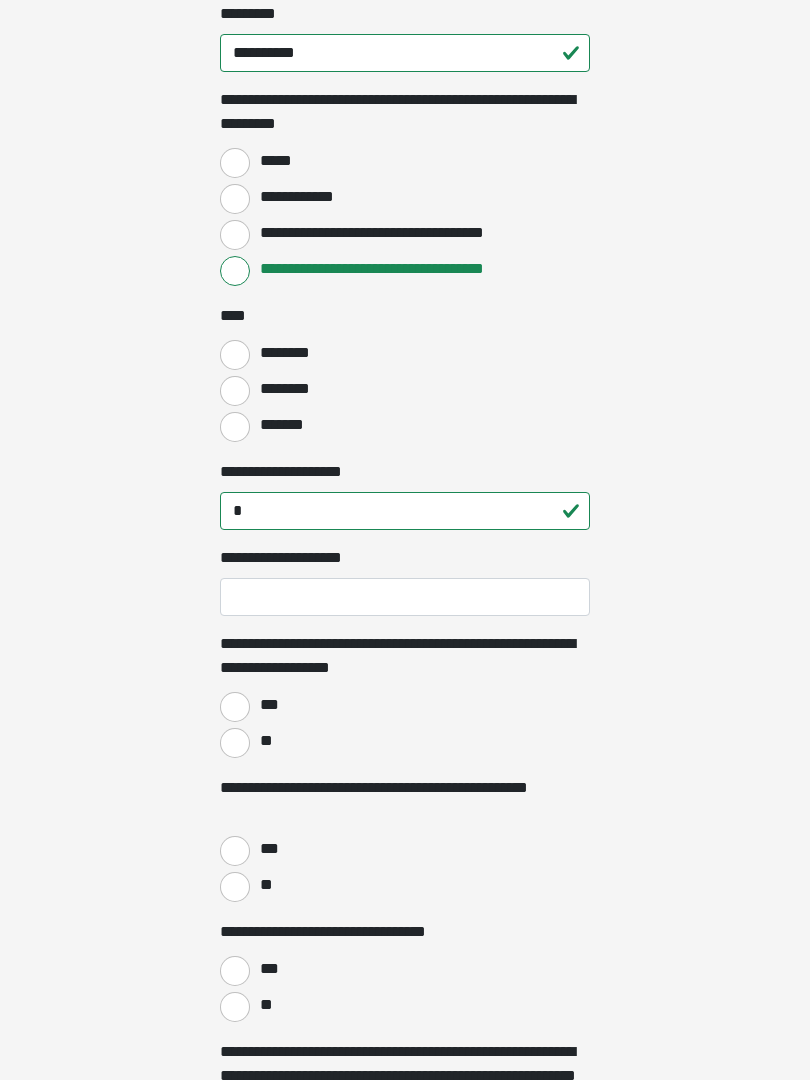 click on "*****" at bounding box center (235, 163) 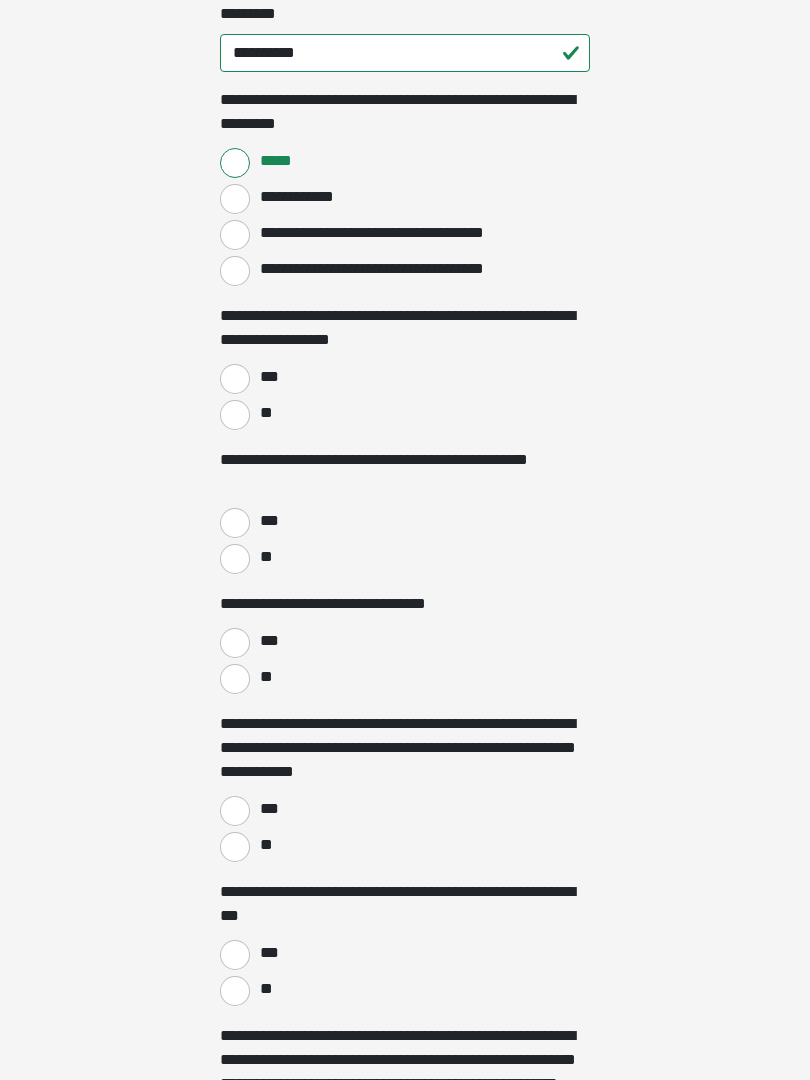 click on "**" at bounding box center (235, 415) 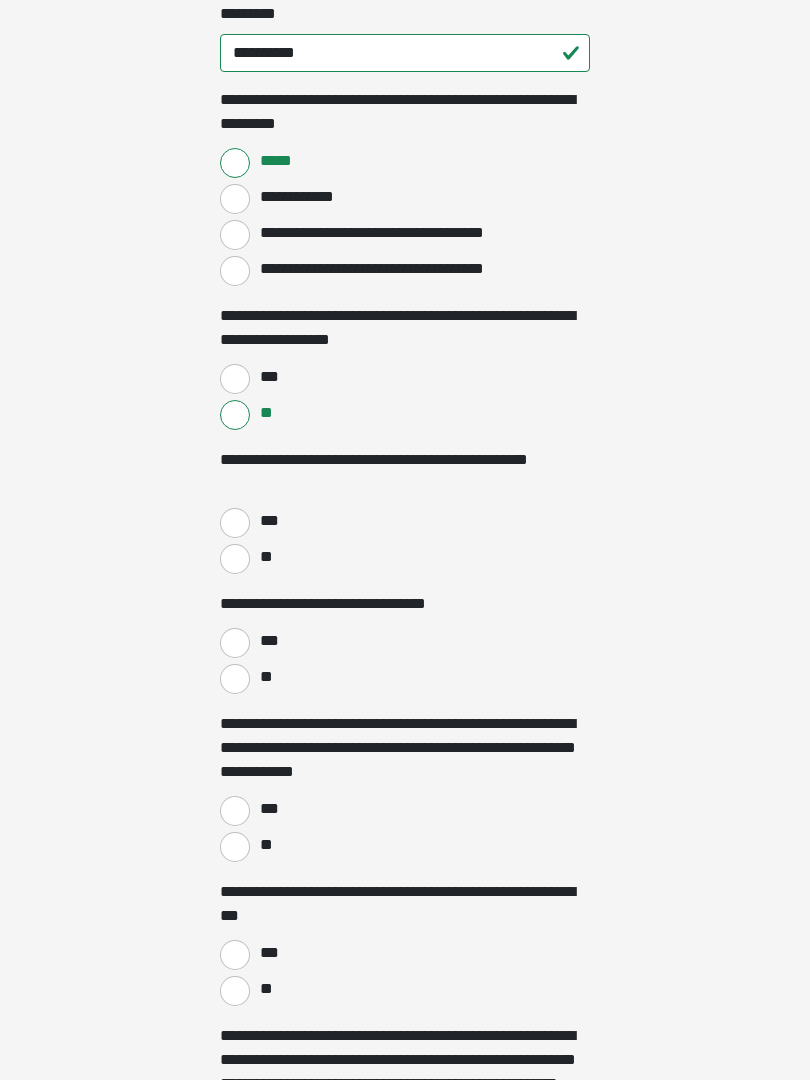 click on "**" at bounding box center (235, 559) 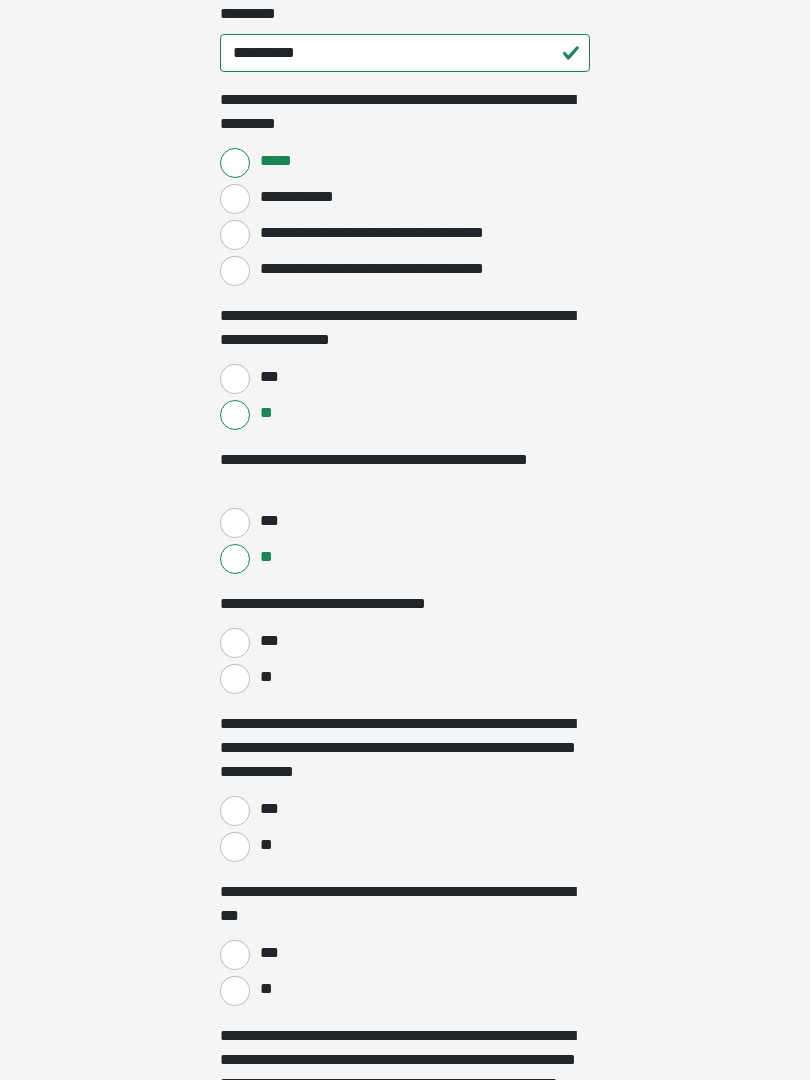 click on "**" at bounding box center [235, 679] 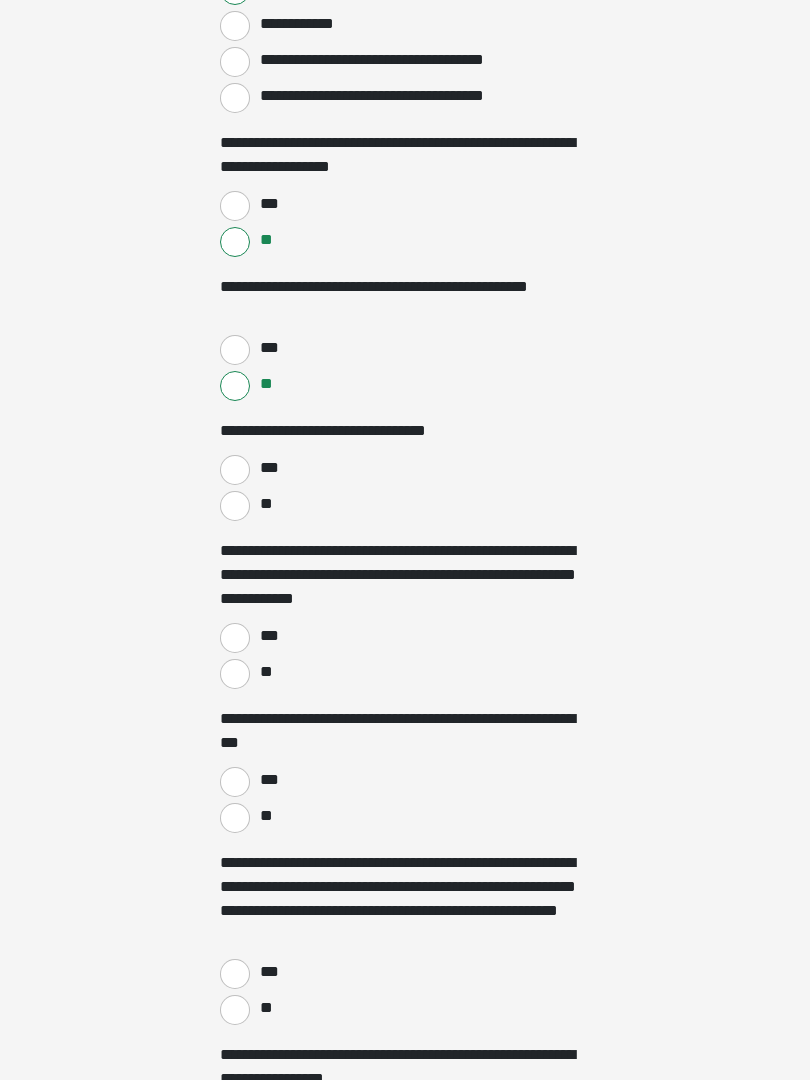 scroll, scrollTop: 2945, scrollLeft: 0, axis: vertical 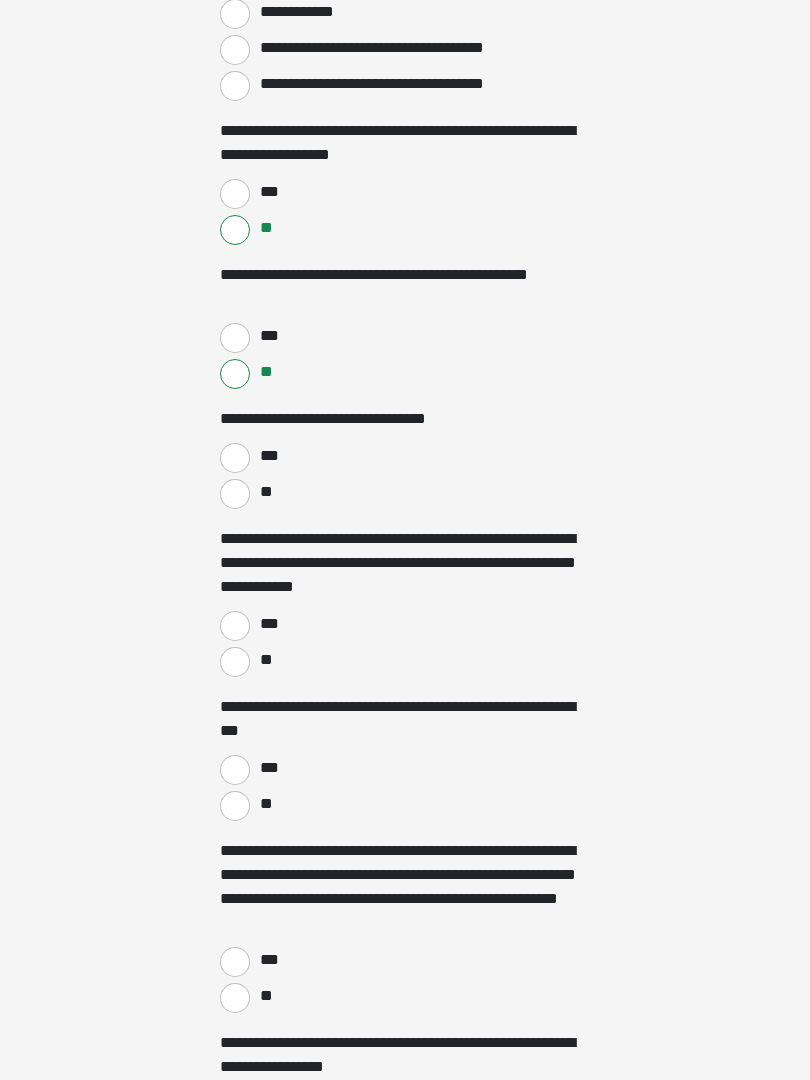 click on "**" at bounding box center [235, 662] 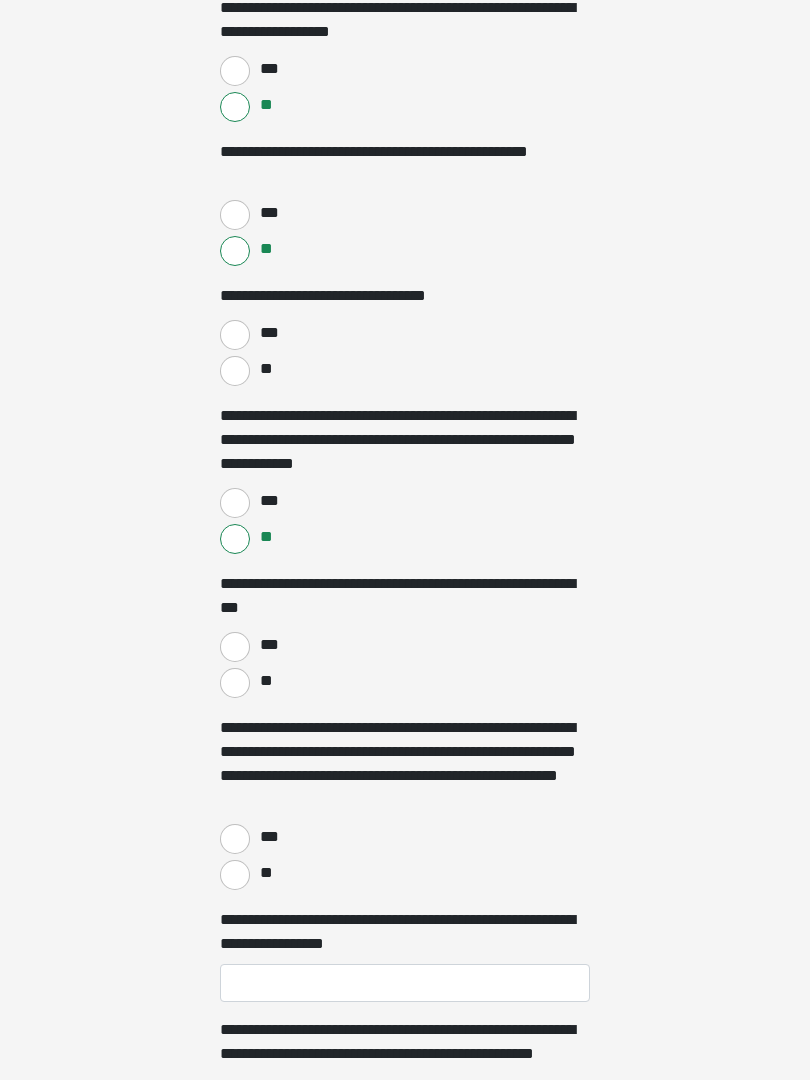 scroll, scrollTop: 3071, scrollLeft: 0, axis: vertical 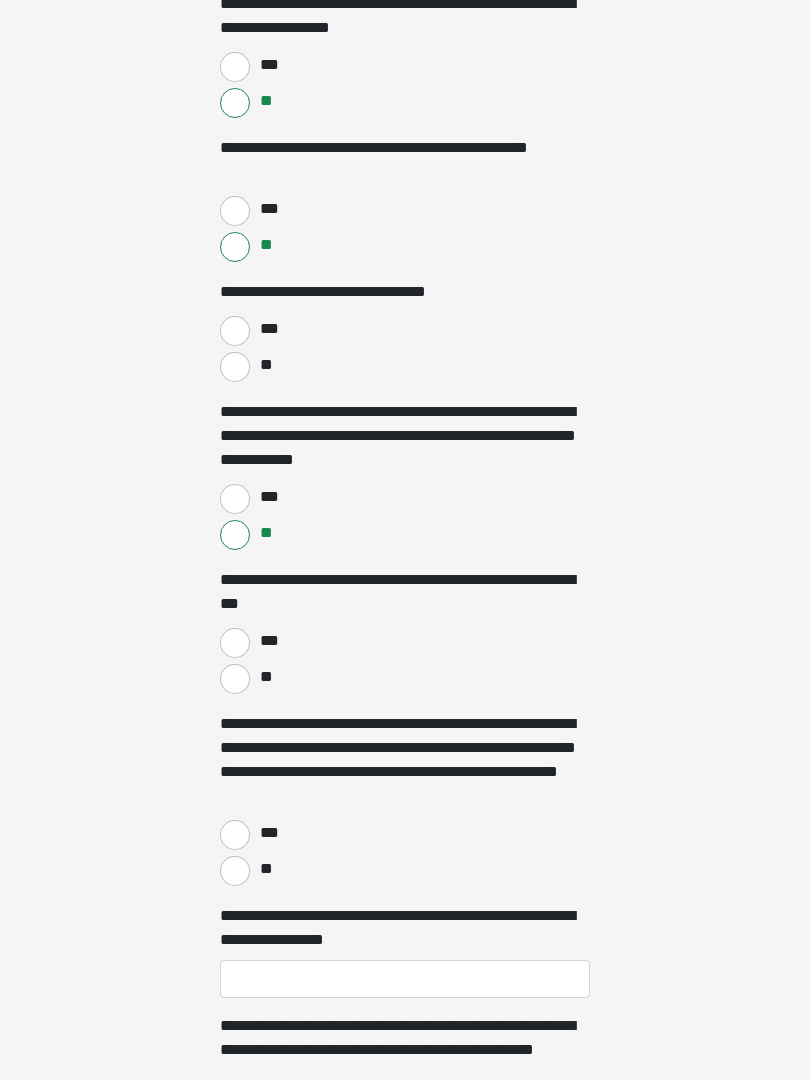 click on "**" at bounding box center (235, 680) 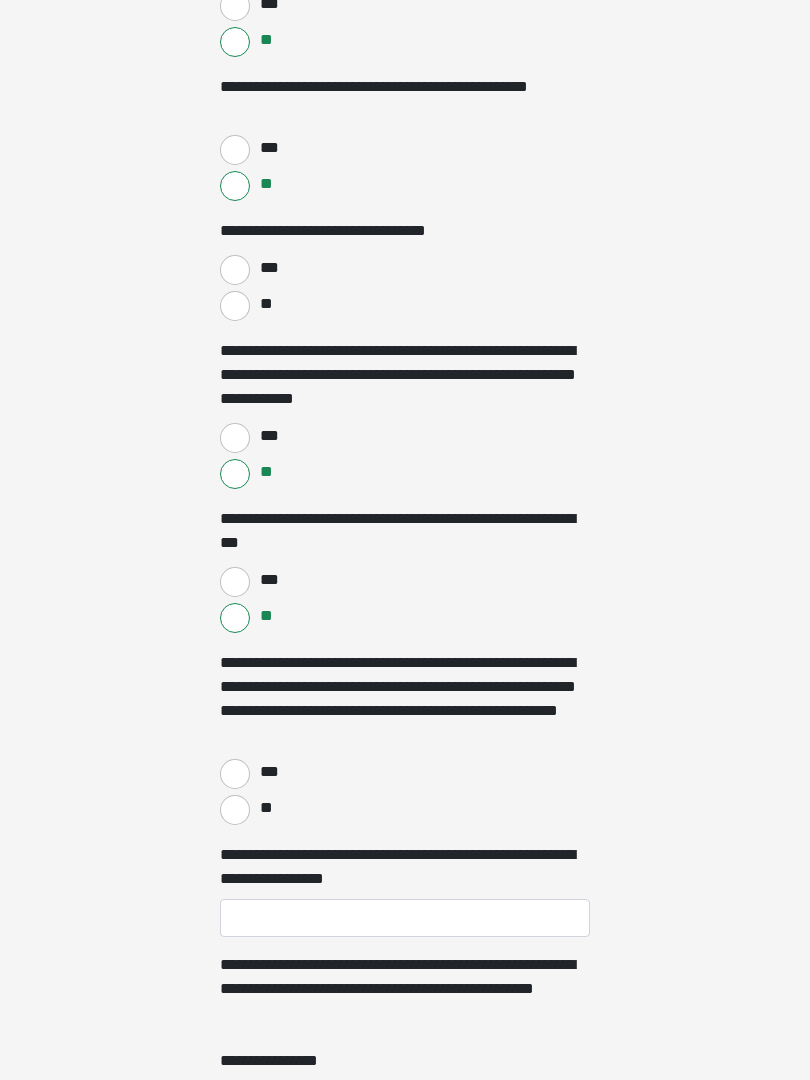click on "**" at bounding box center (235, 811) 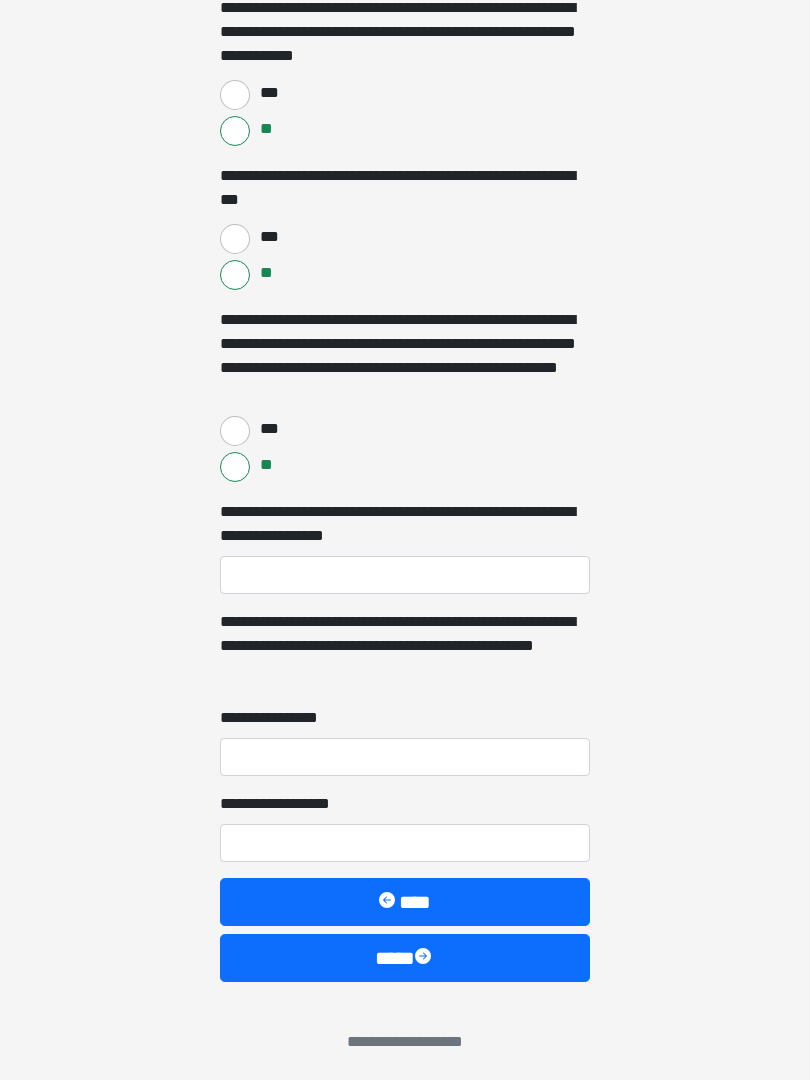 scroll, scrollTop: 3481, scrollLeft: 0, axis: vertical 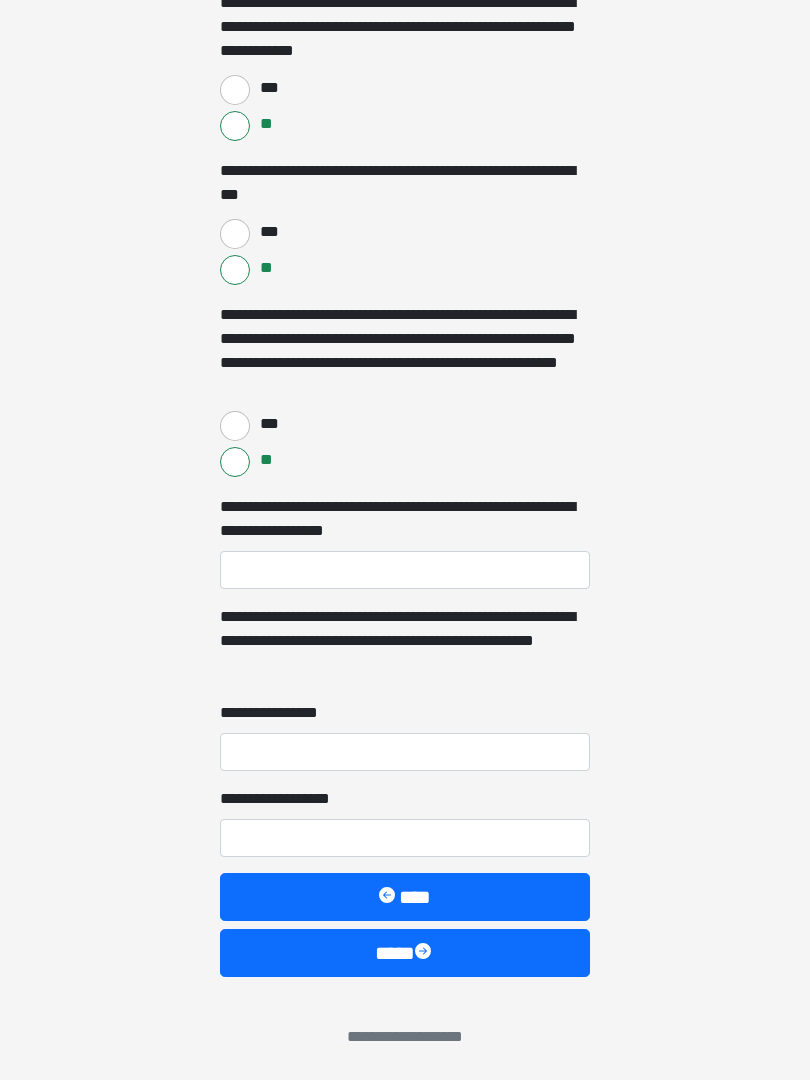 click on "***" at bounding box center (268, 232) 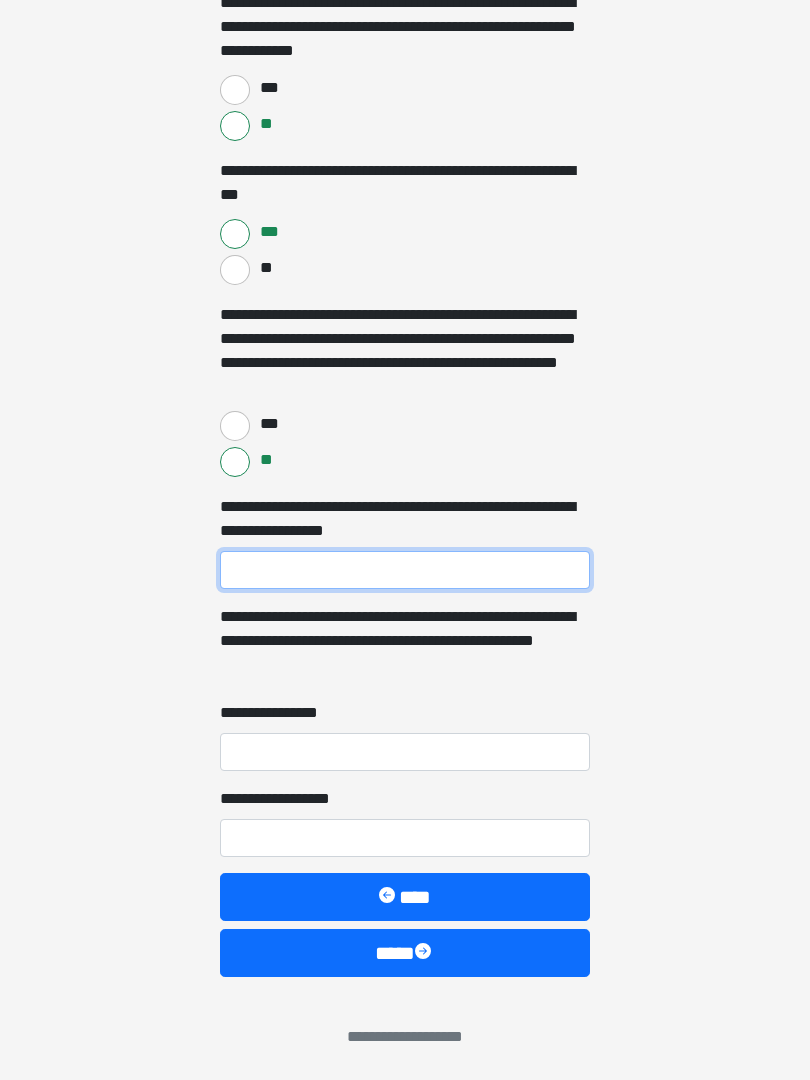click on "**********" at bounding box center [405, 570] 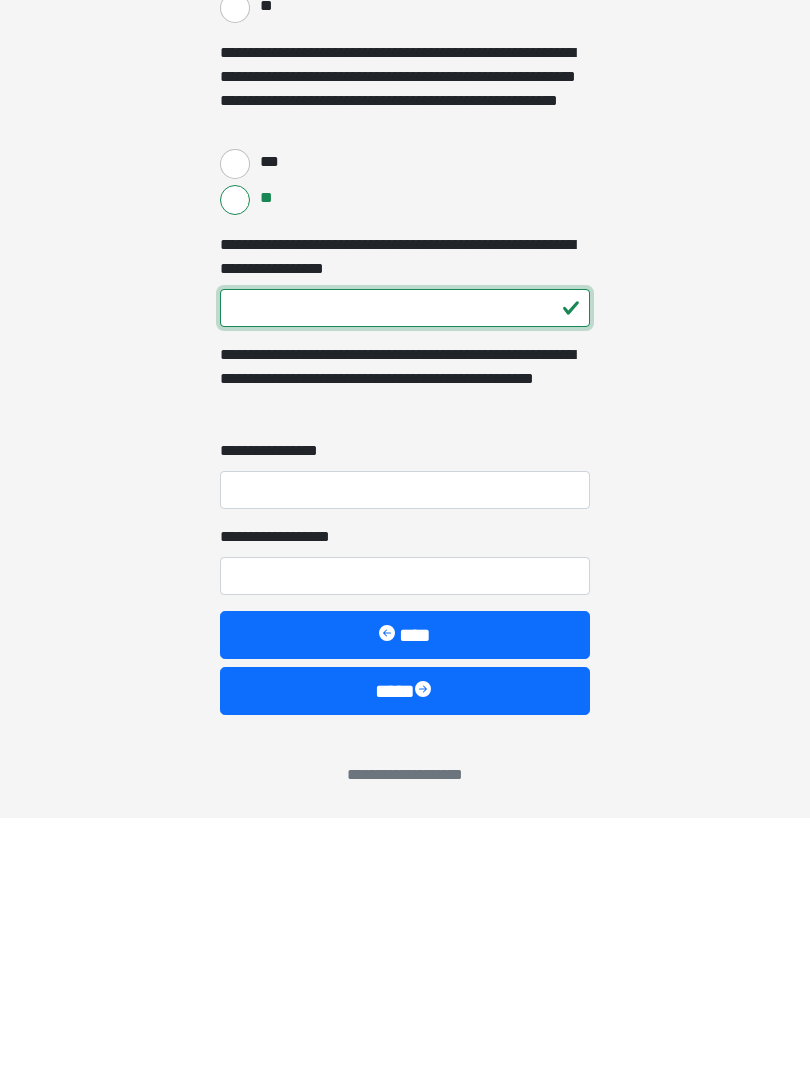 type on "***" 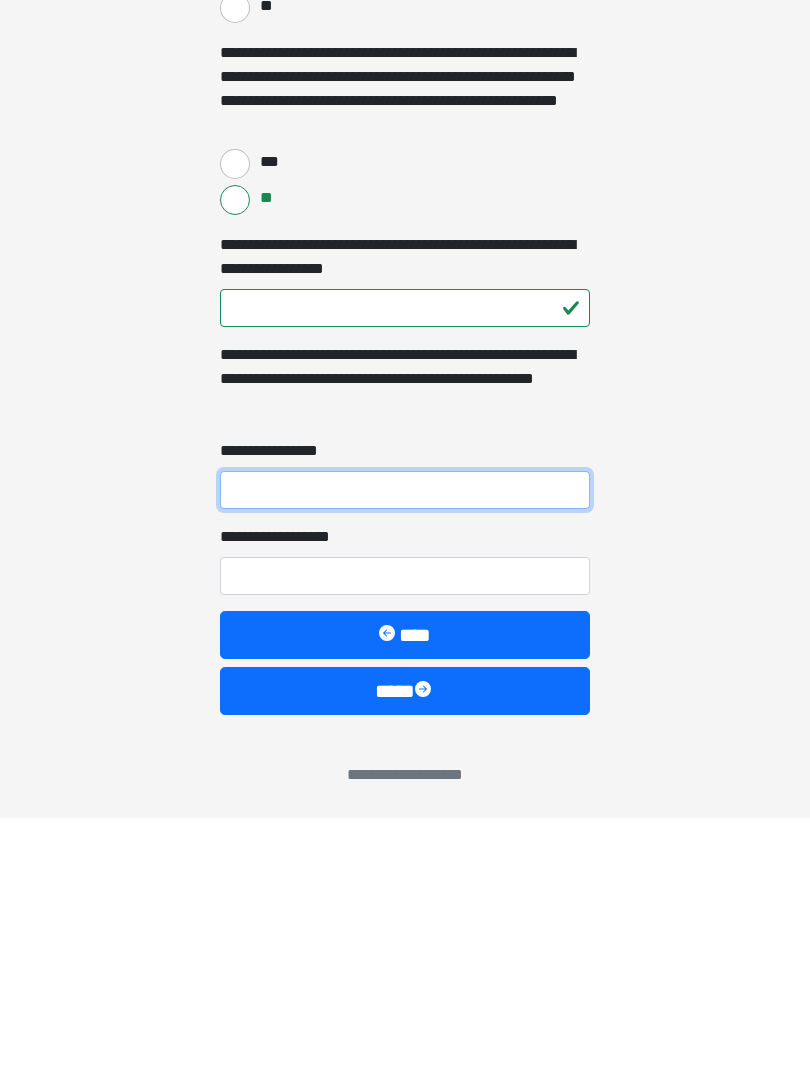 click on "**********" at bounding box center (405, 752) 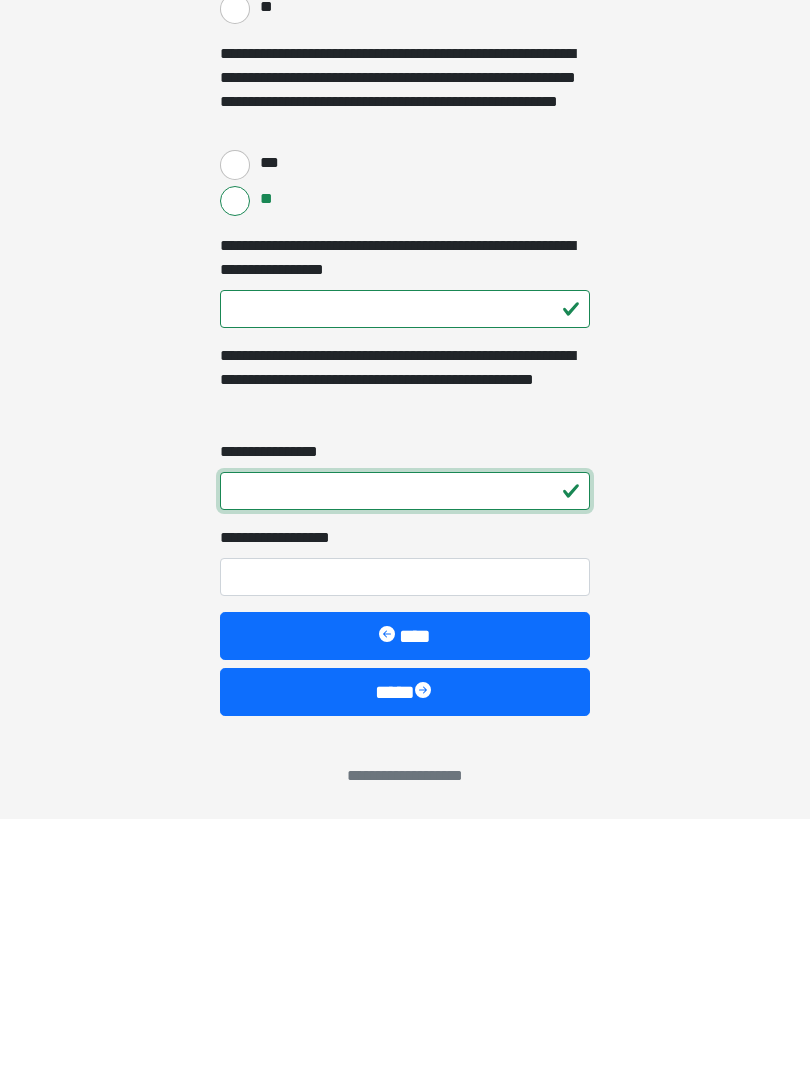 type on "*" 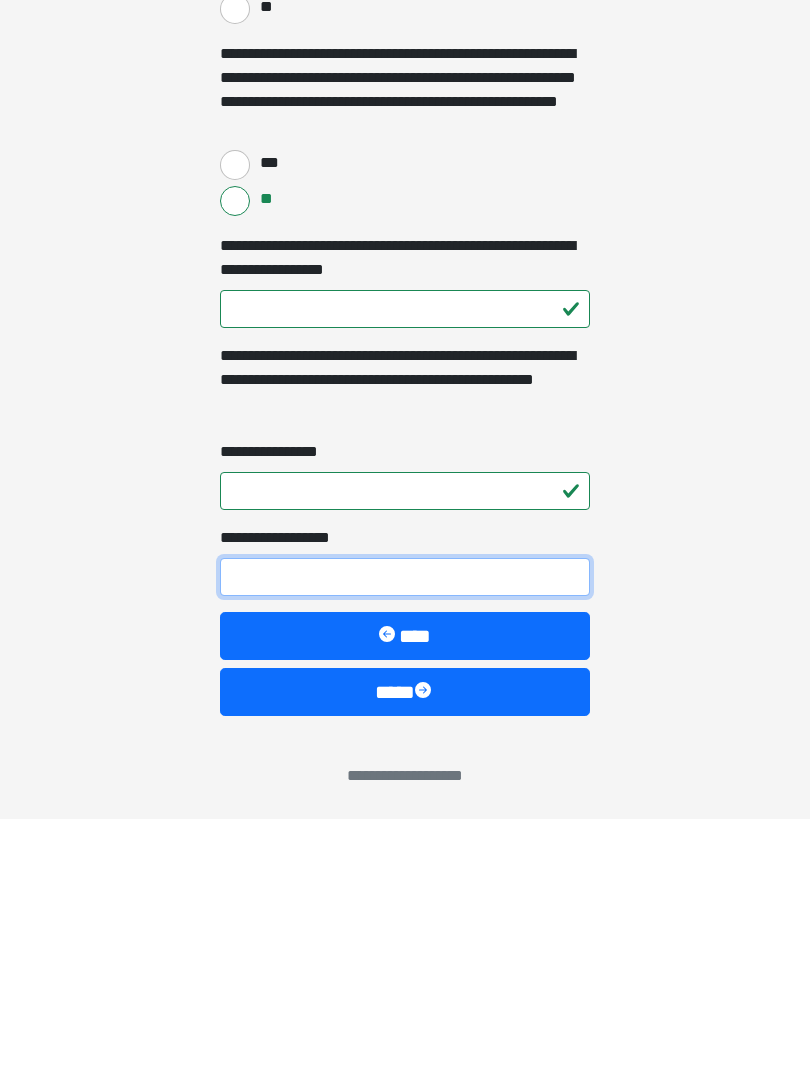 click on "**********" at bounding box center [405, 838] 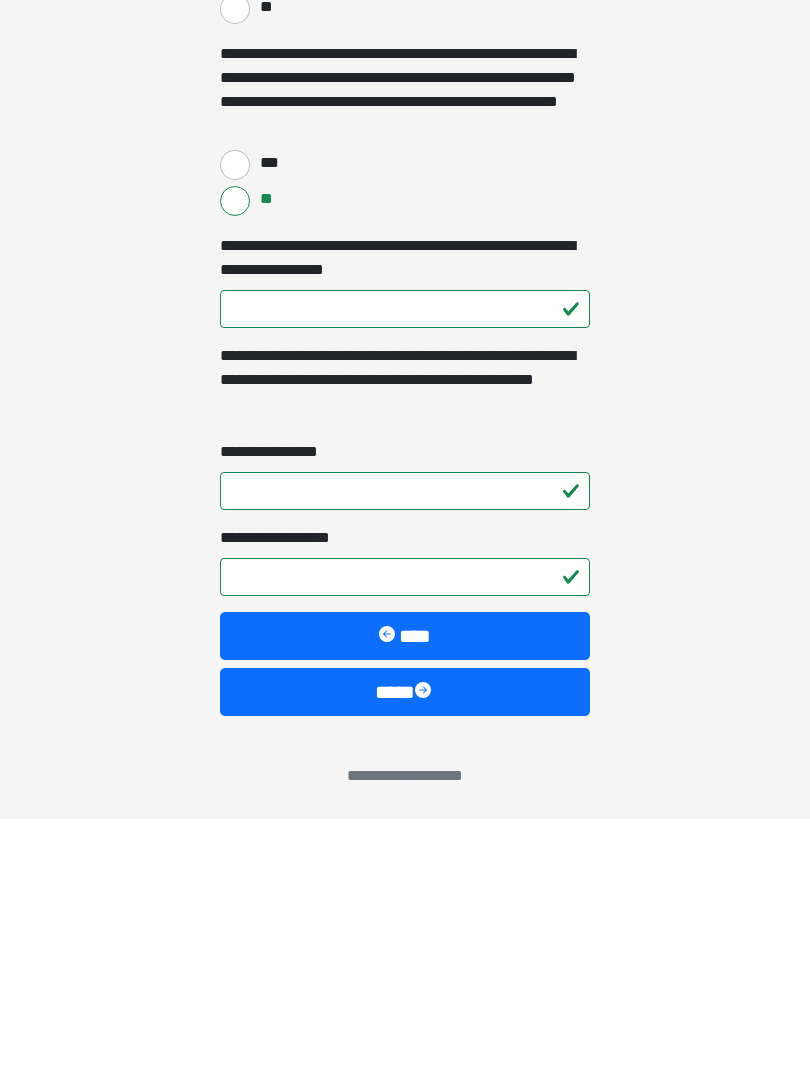 click on "****" at bounding box center (405, 953) 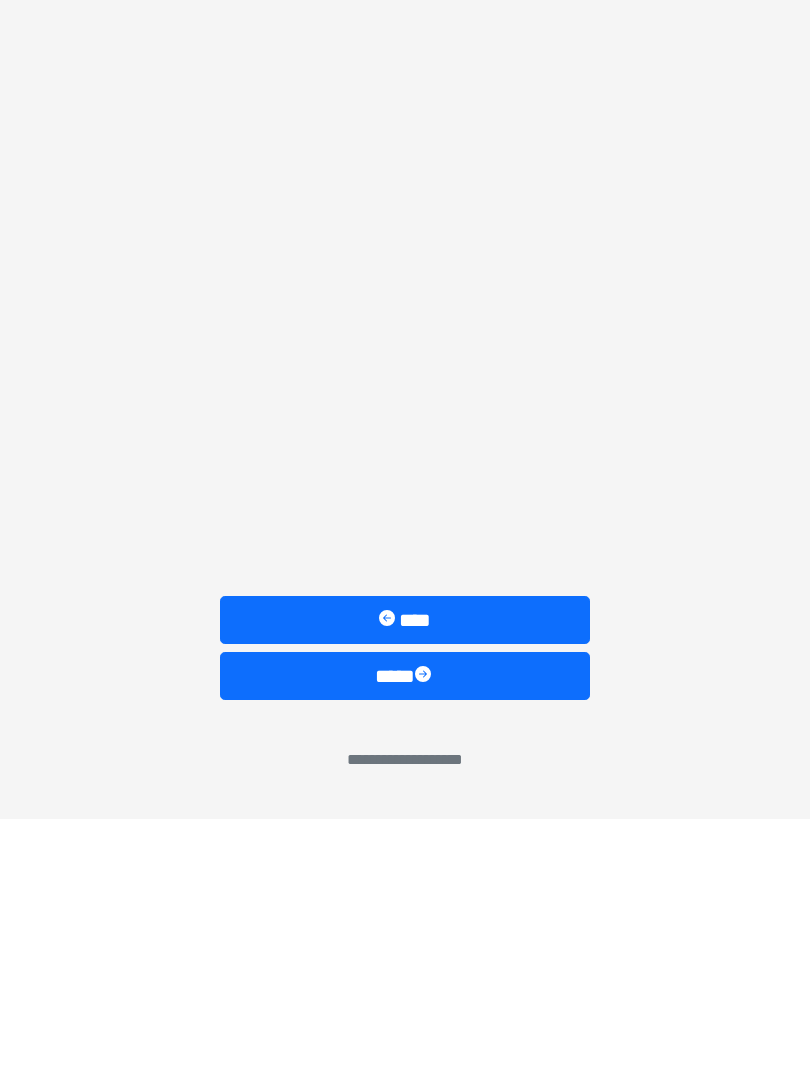 scroll, scrollTop: 0, scrollLeft: 0, axis: both 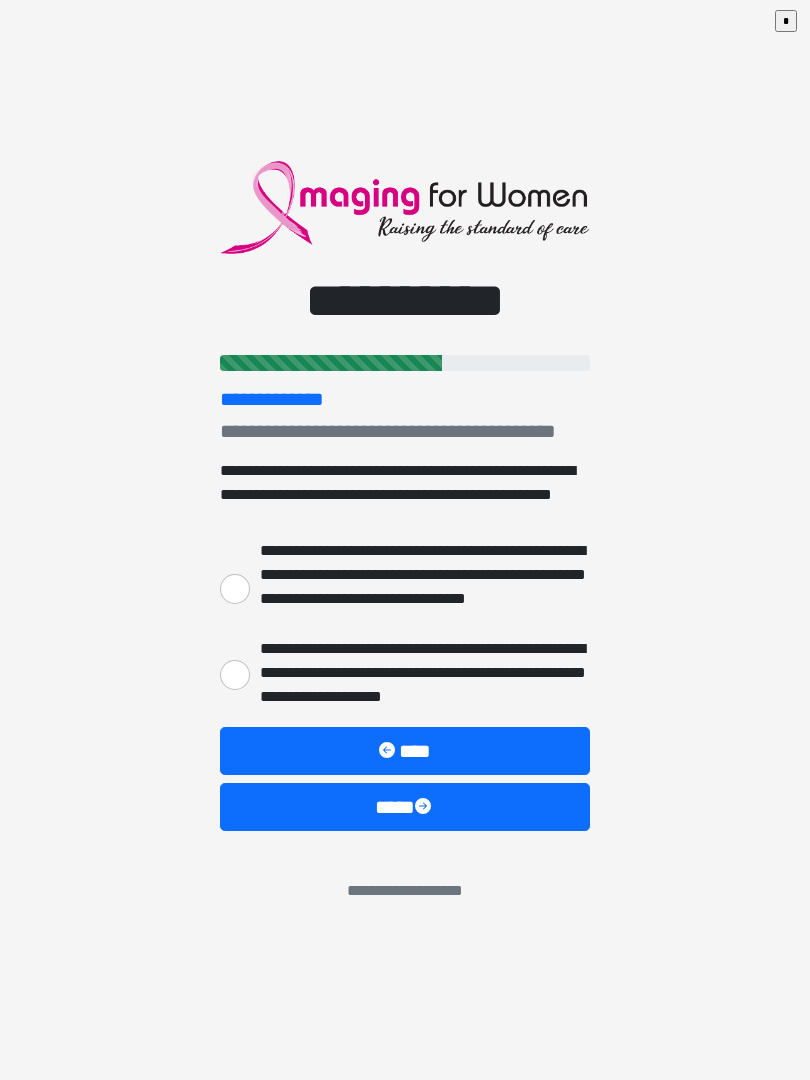 click on "**********" at bounding box center (235, 675) 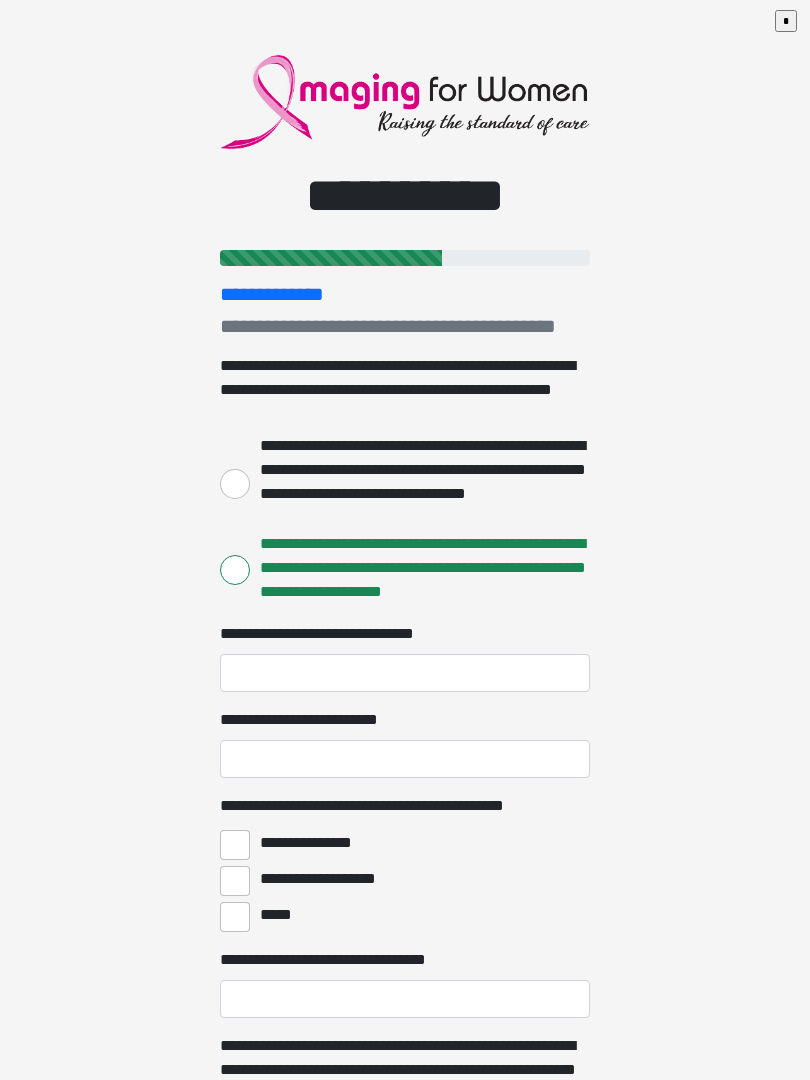click on "**********" at bounding box center (420, 482) 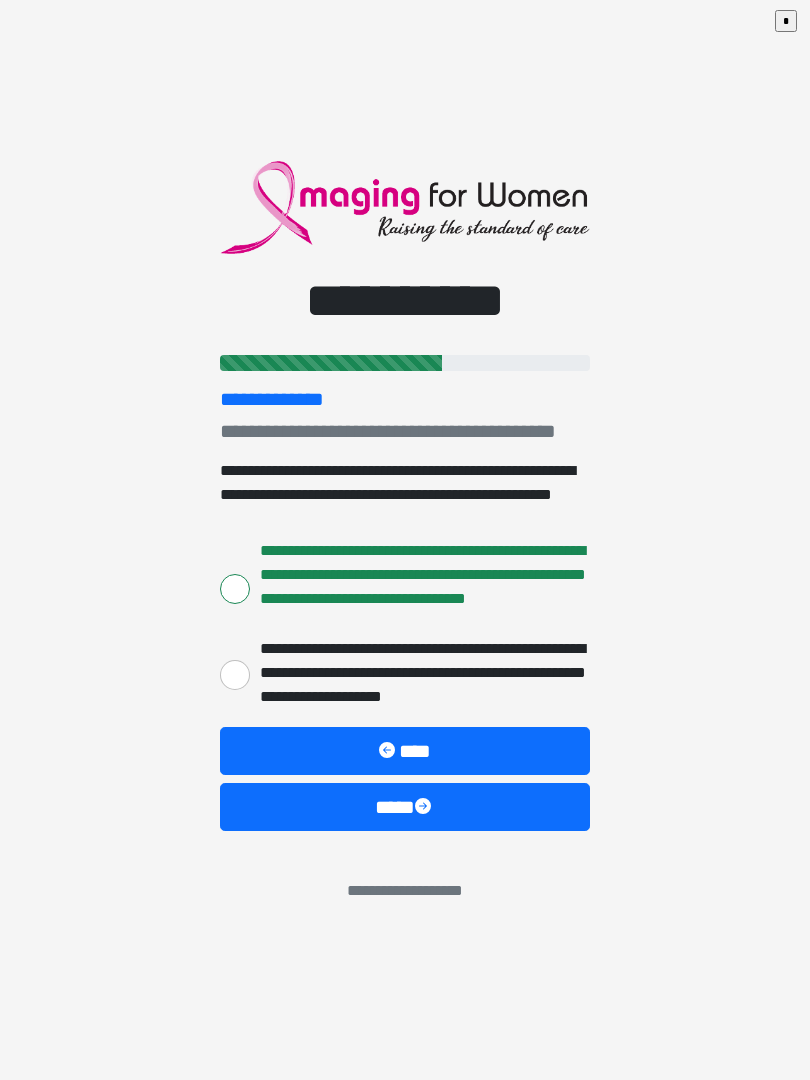 click on "****" at bounding box center (405, 807) 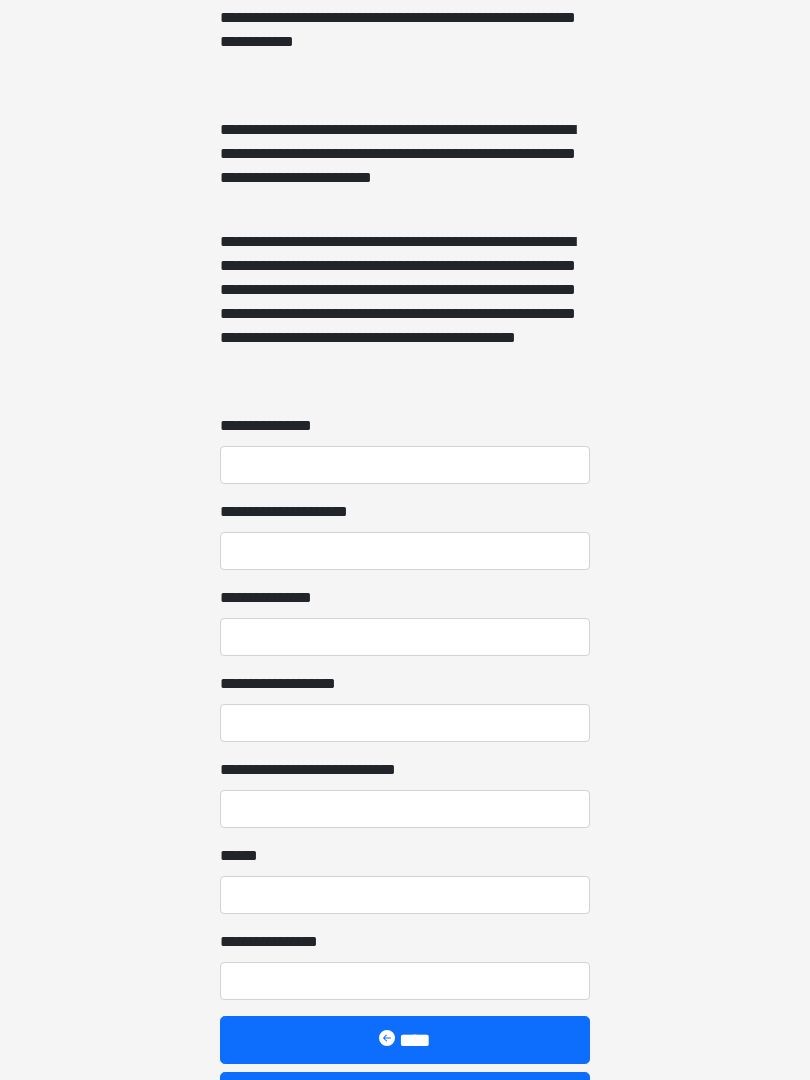 scroll, scrollTop: 1467, scrollLeft: 0, axis: vertical 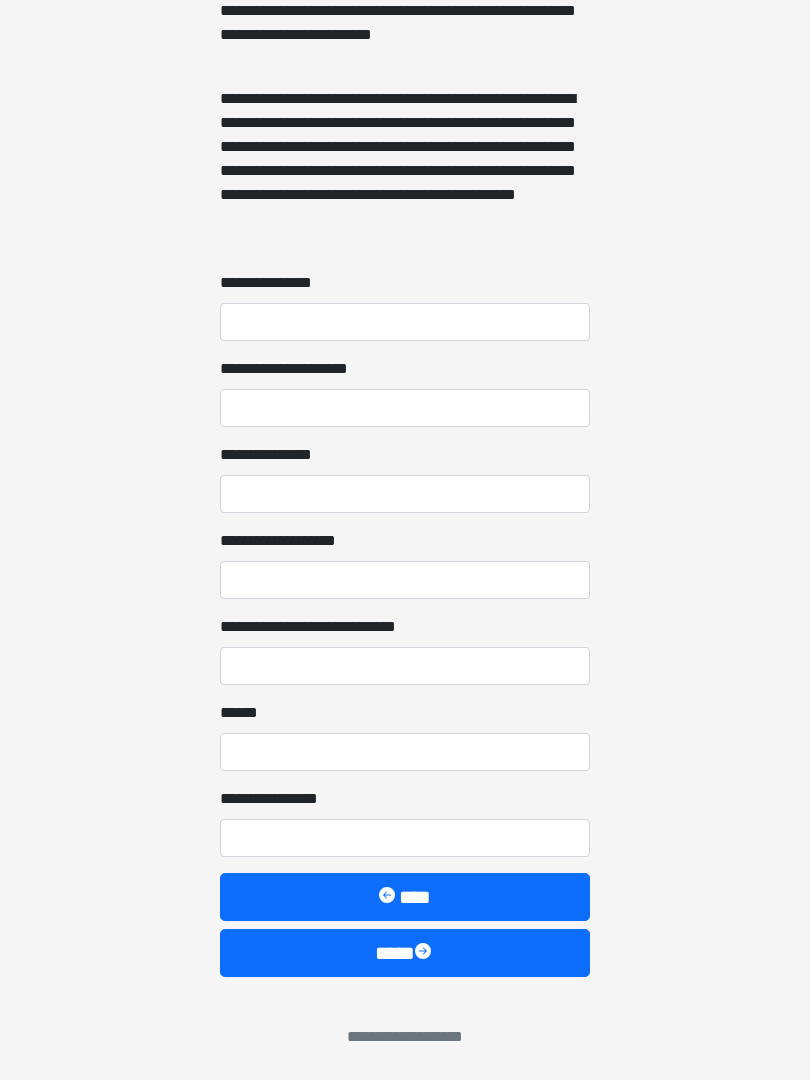 click on "****" at bounding box center [405, 953] 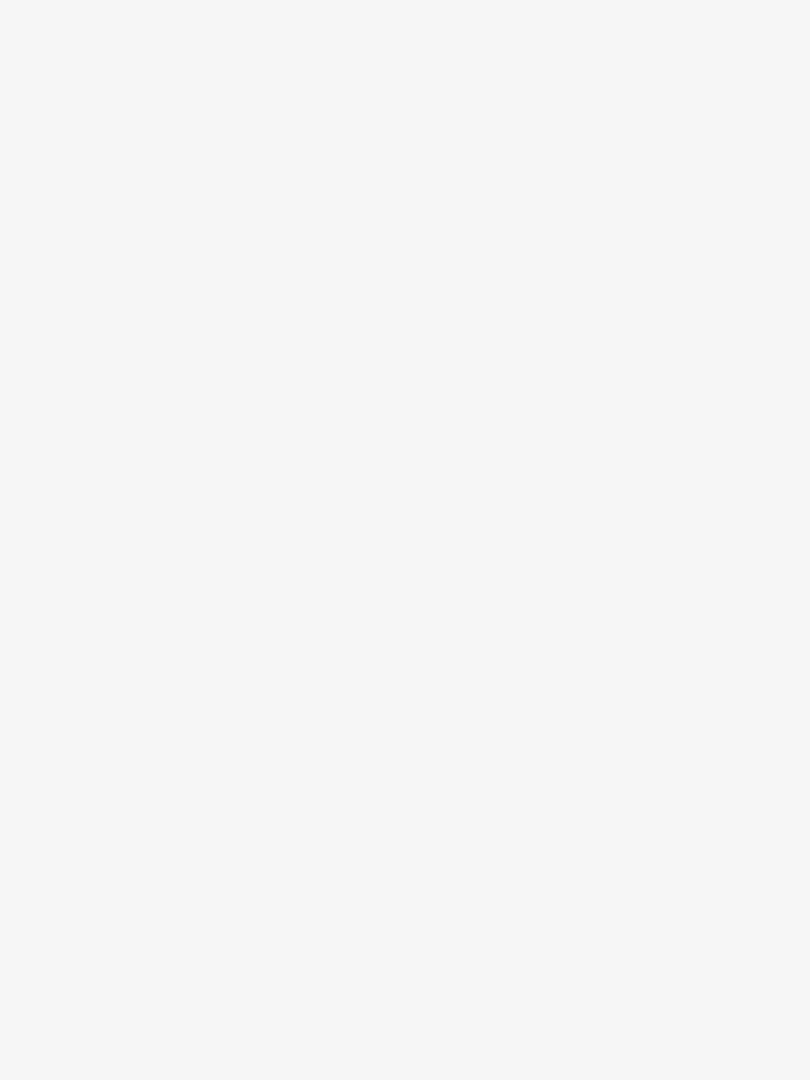 scroll, scrollTop: 0, scrollLeft: 0, axis: both 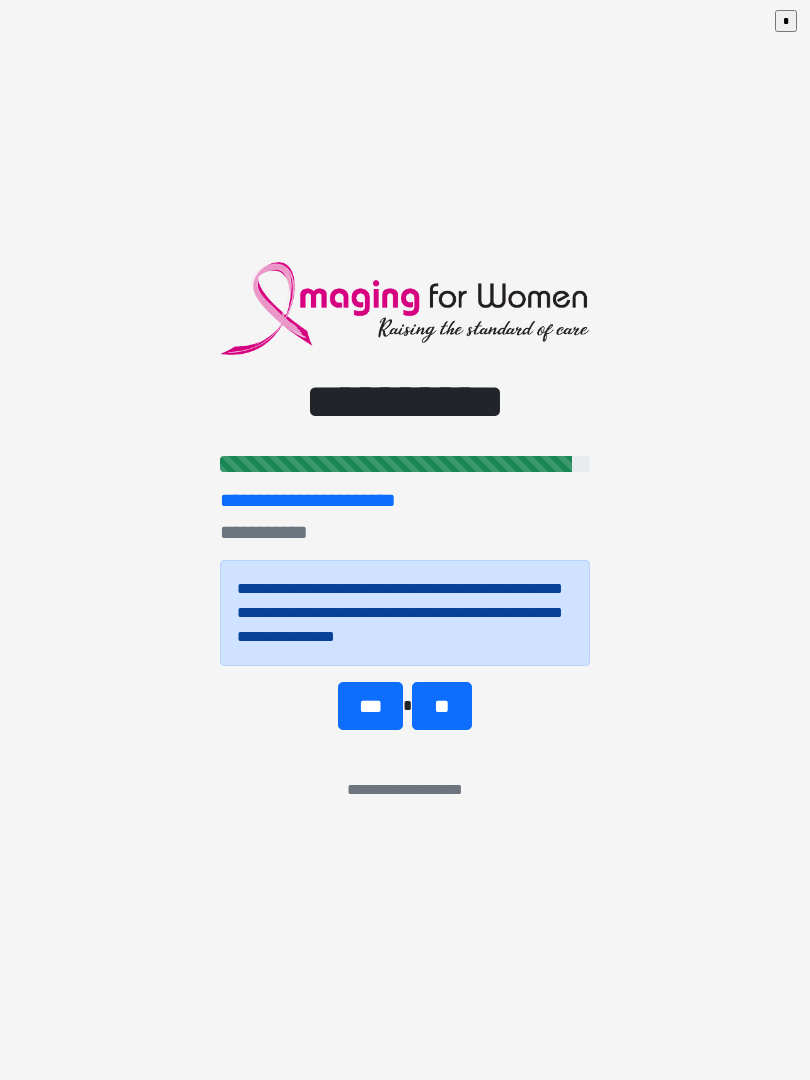 click on "***" at bounding box center [370, 706] 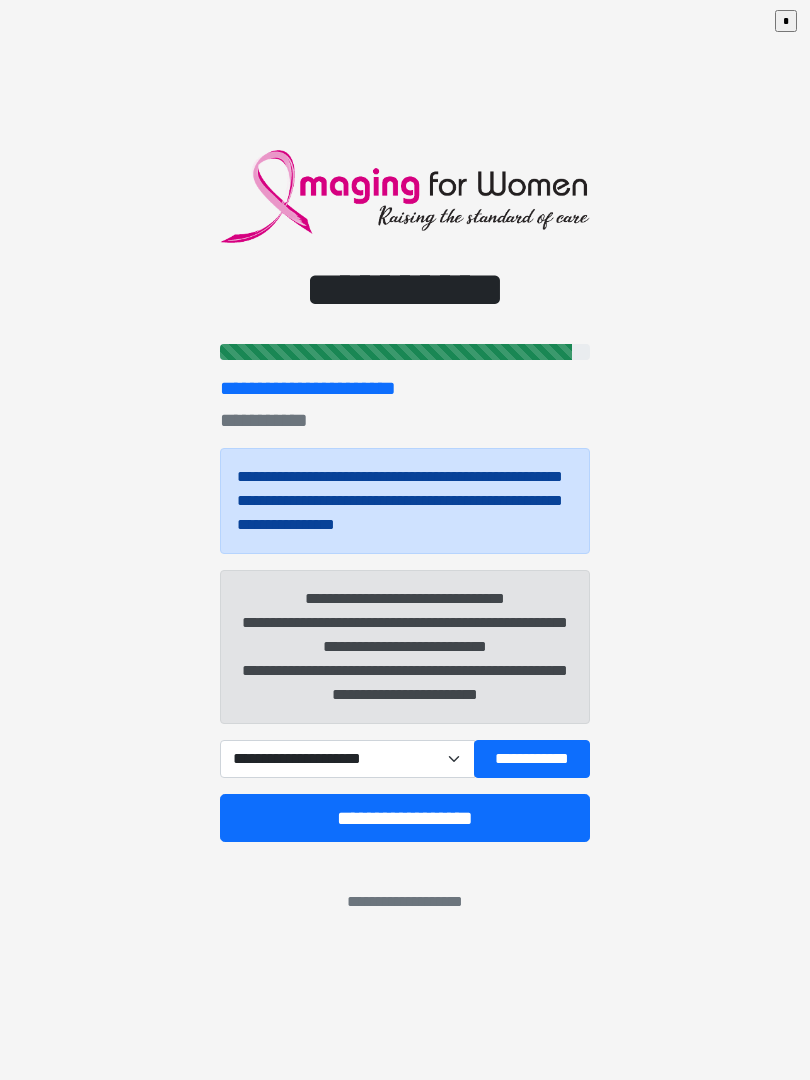 click on "**********" at bounding box center [347, 759] 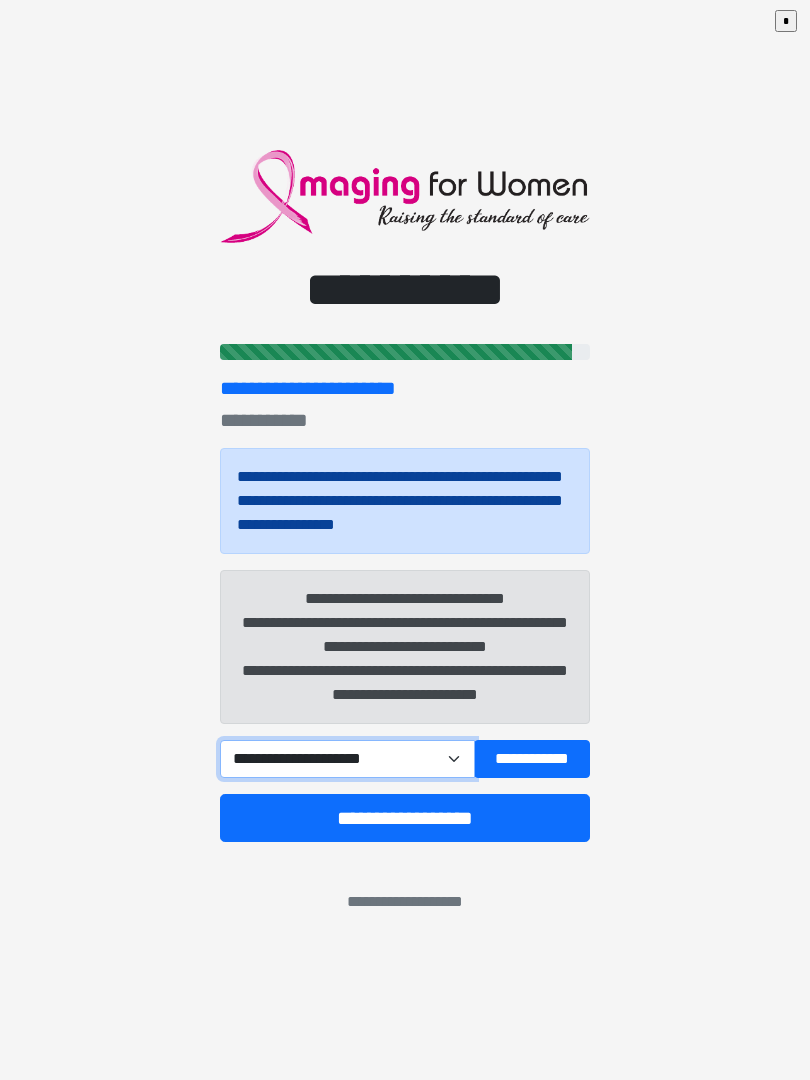 select on "******" 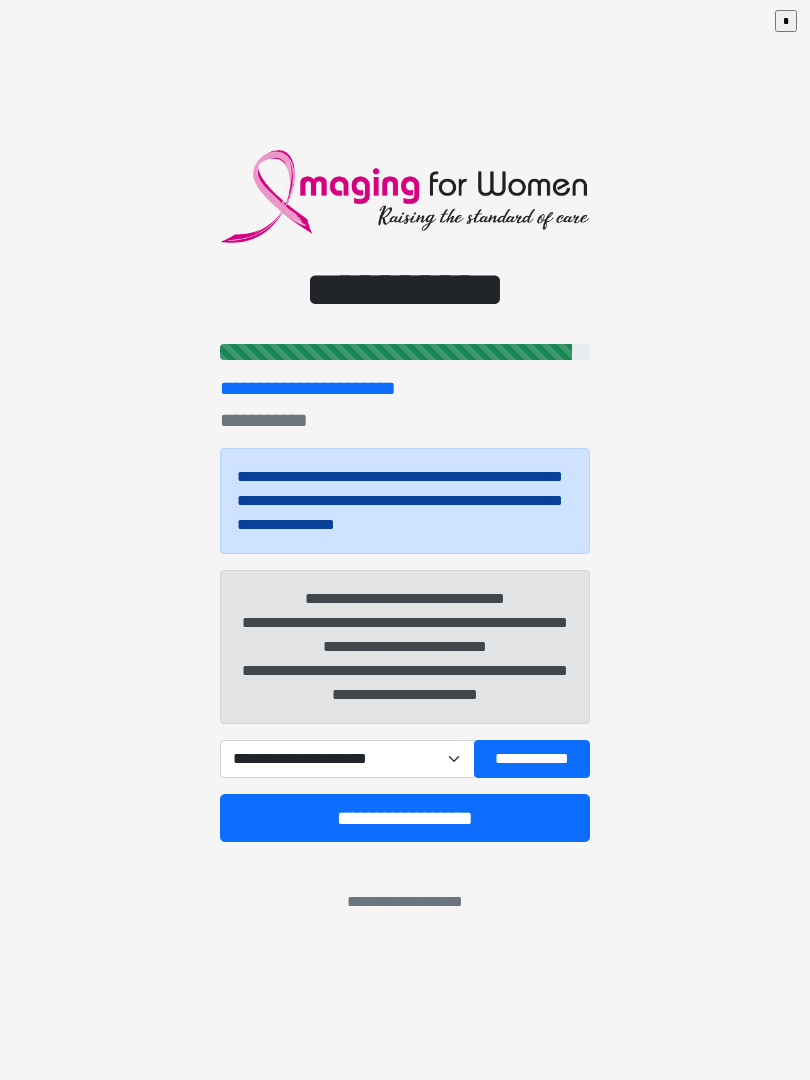 click on "**********" at bounding box center (405, 818) 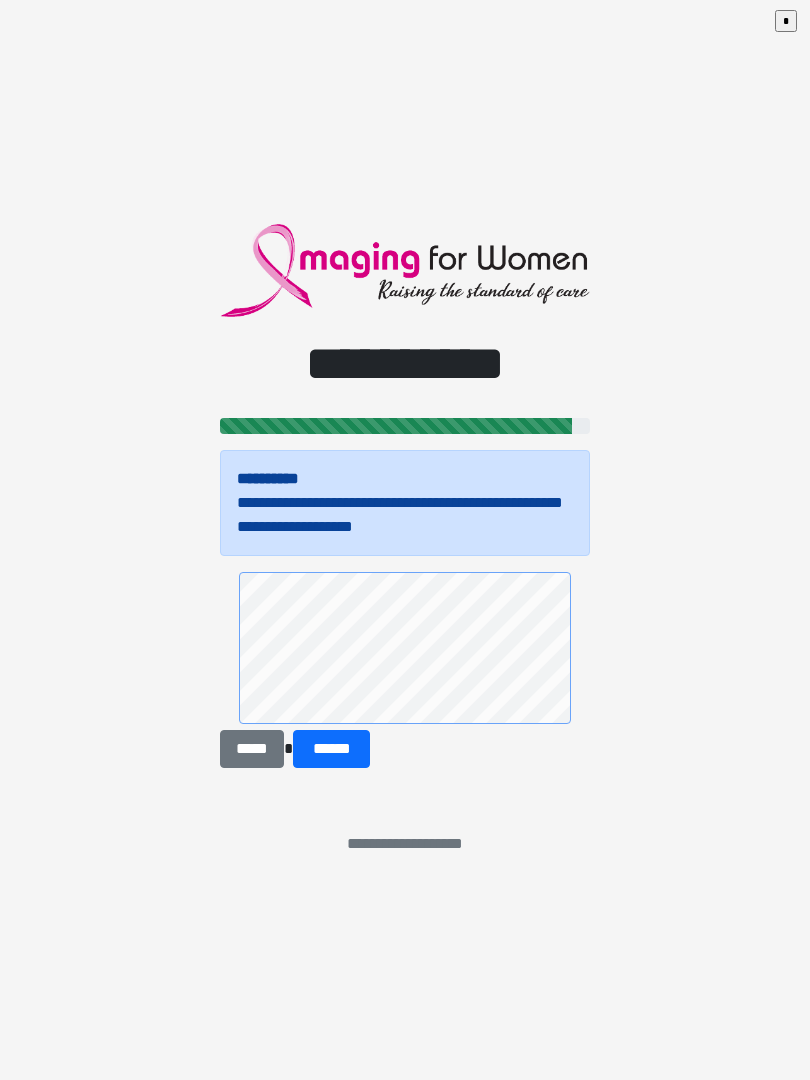 click on "******" at bounding box center (331, 749) 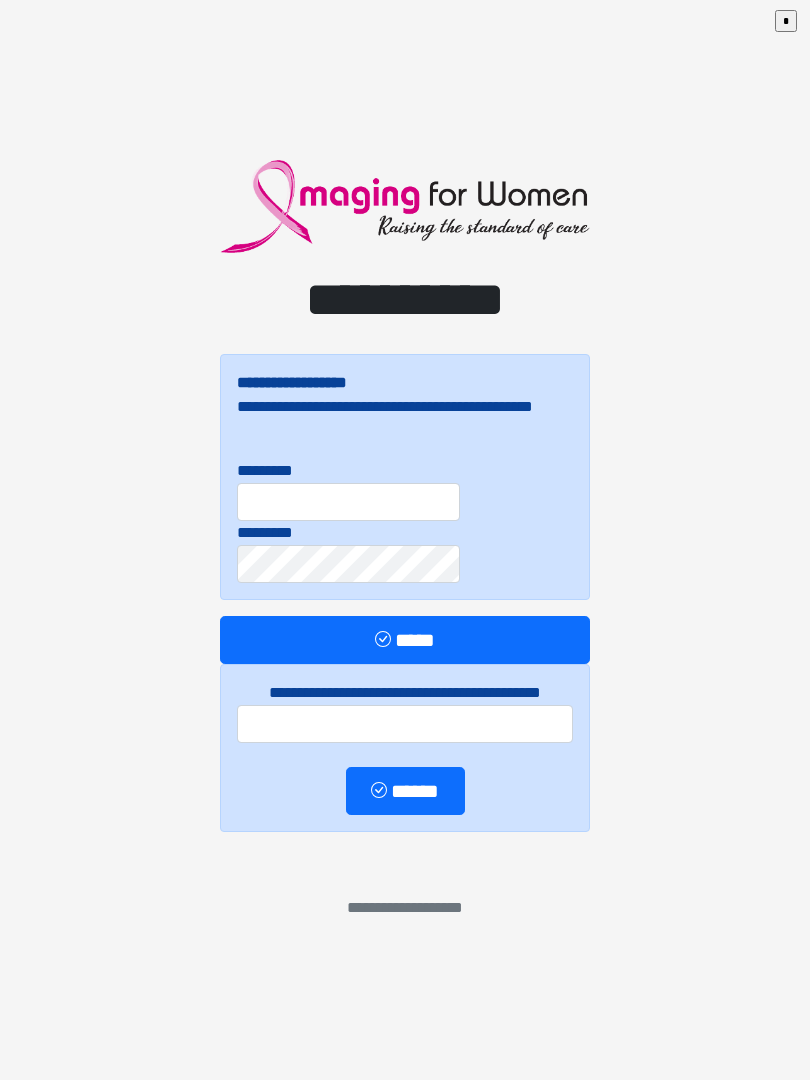 scroll, scrollTop: 0, scrollLeft: 0, axis: both 